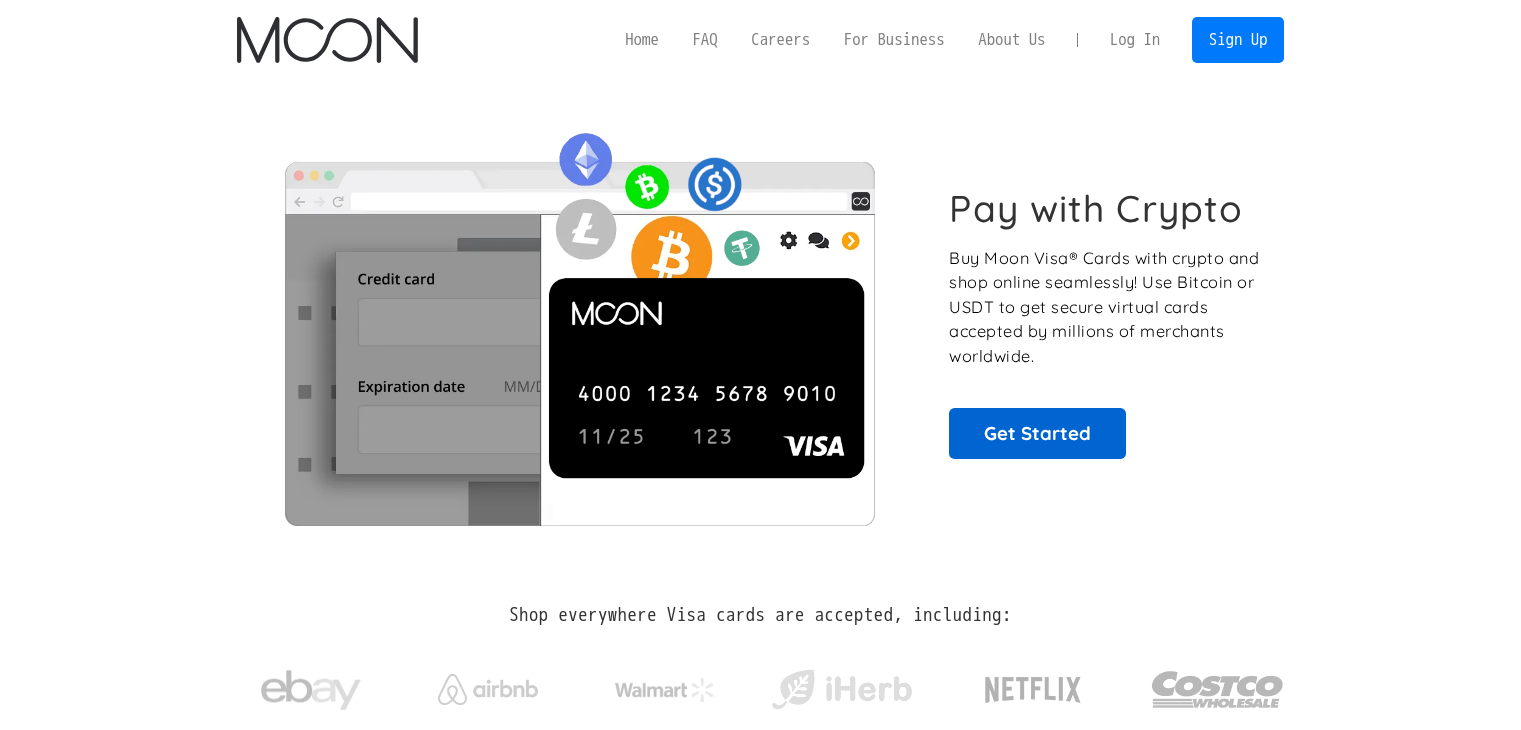 scroll, scrollTop: 0, scrollLeft: 0, axis: both 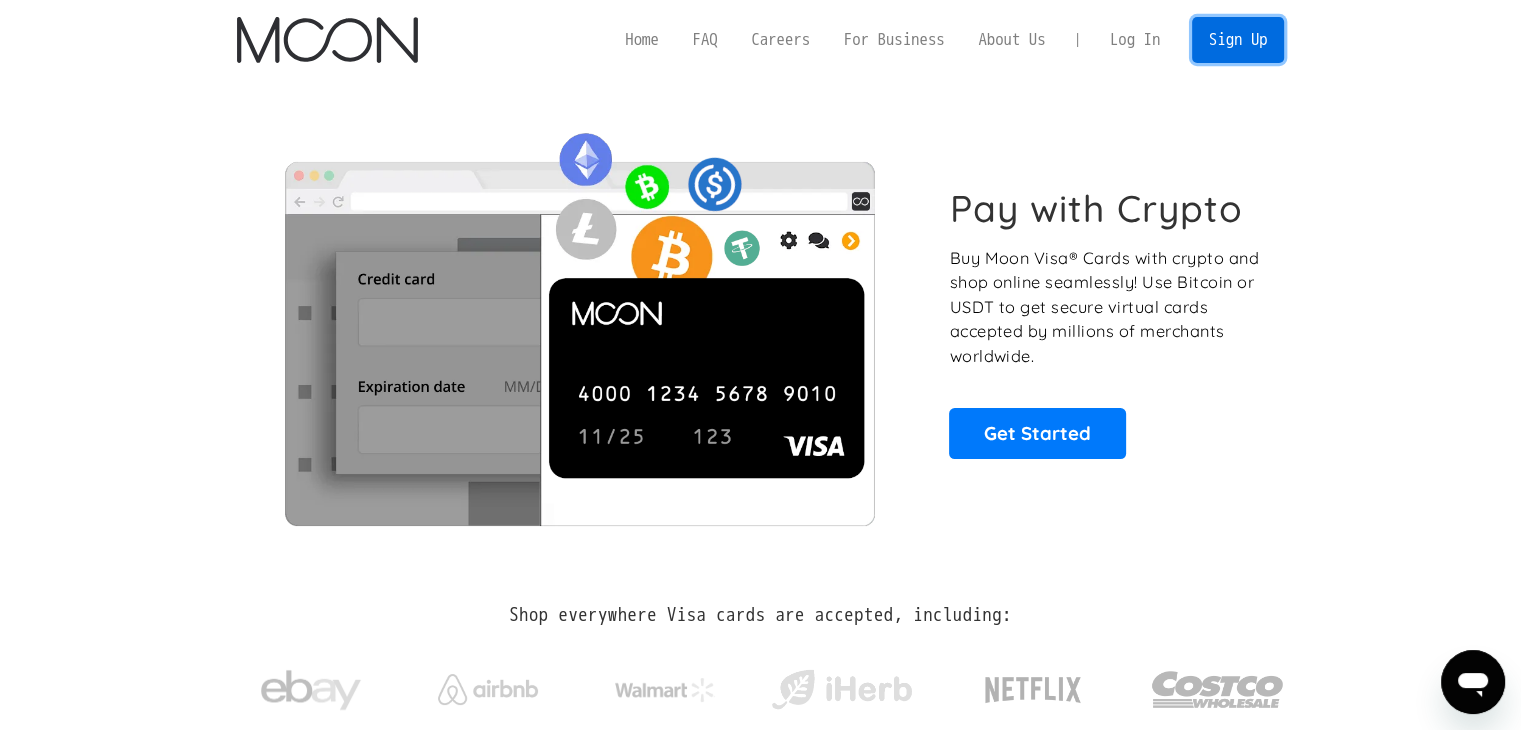 click on "Sign Up" at bounding box center [1238, 39] 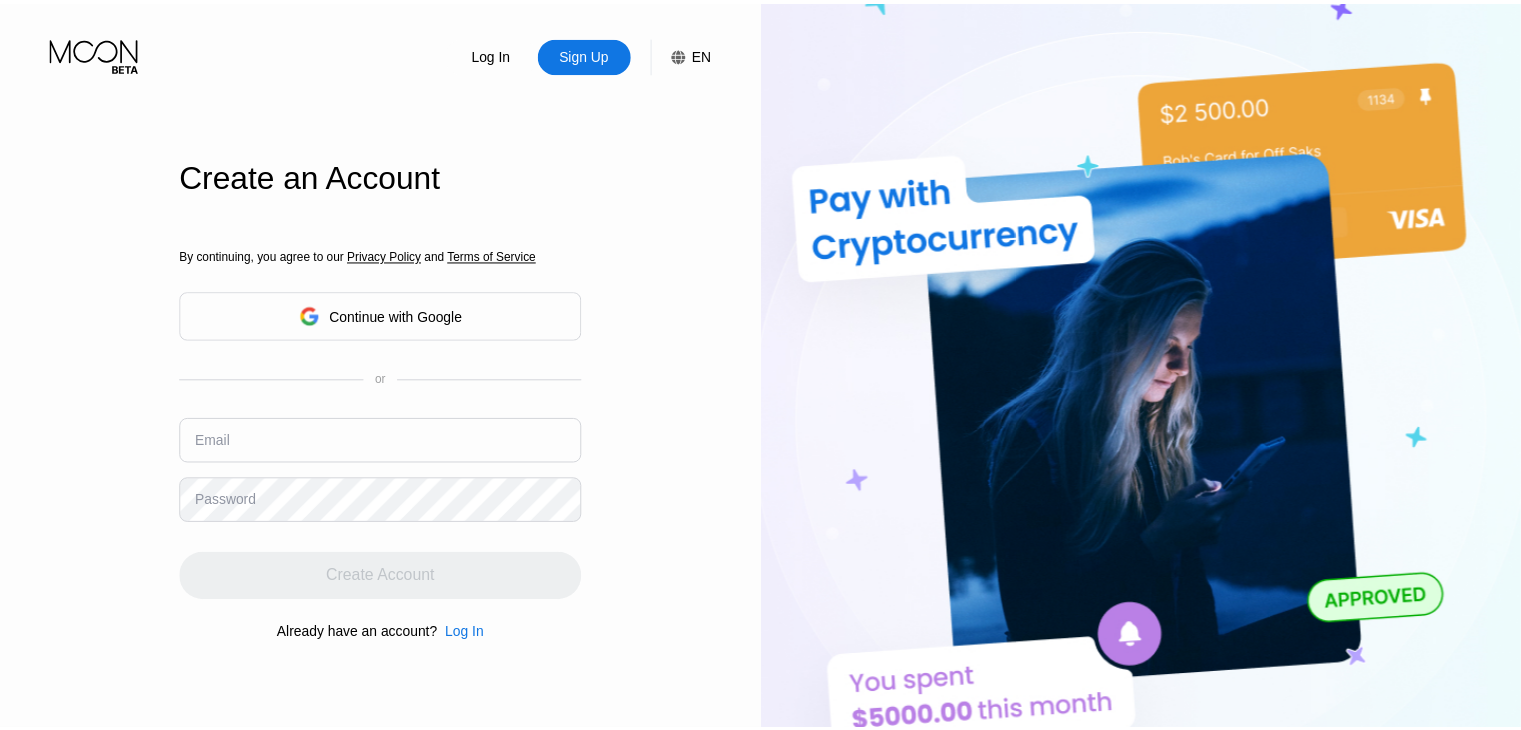 scroll, scrollTop: 0, scrollLeft: 0, axis: both 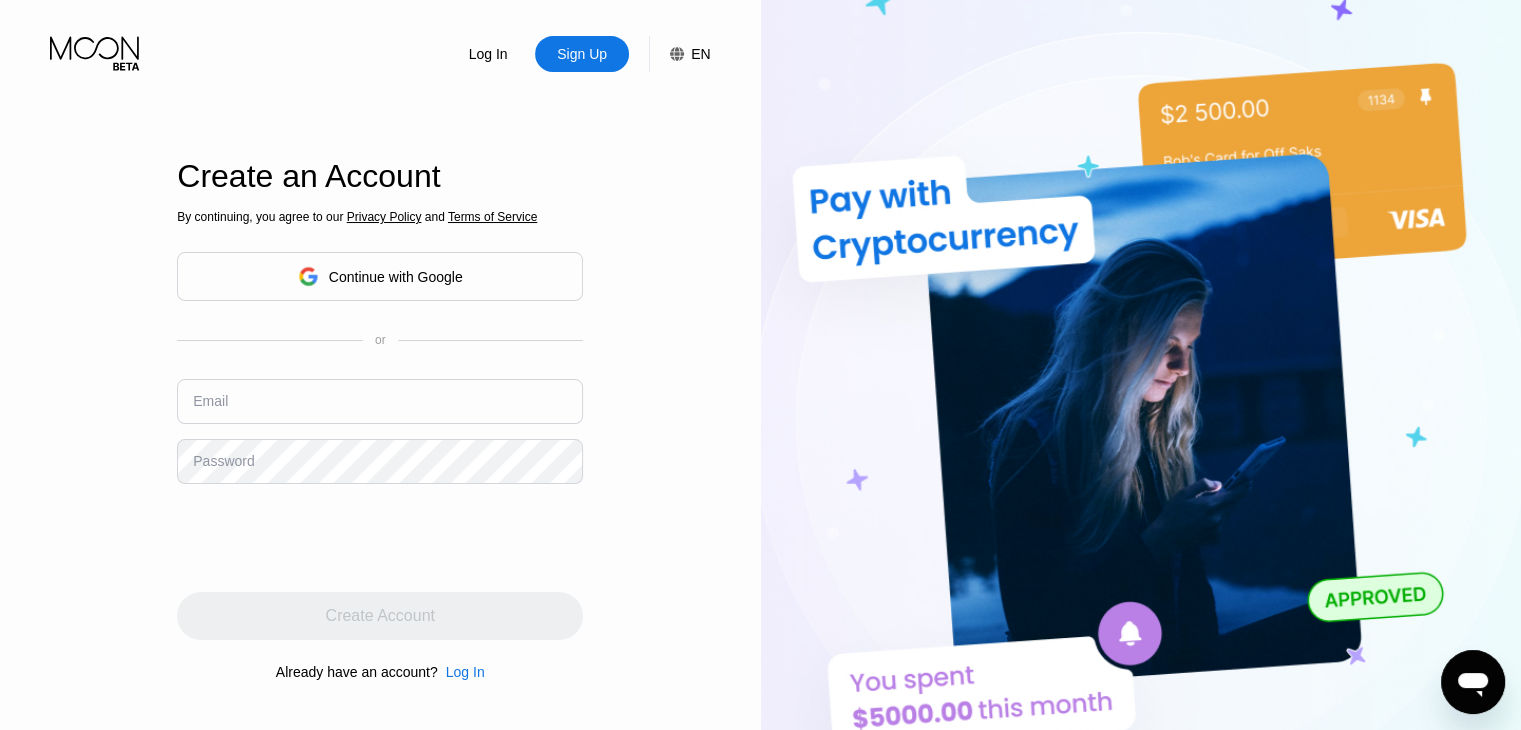 click on "Continue with Google" at bounding box center (396, 277) 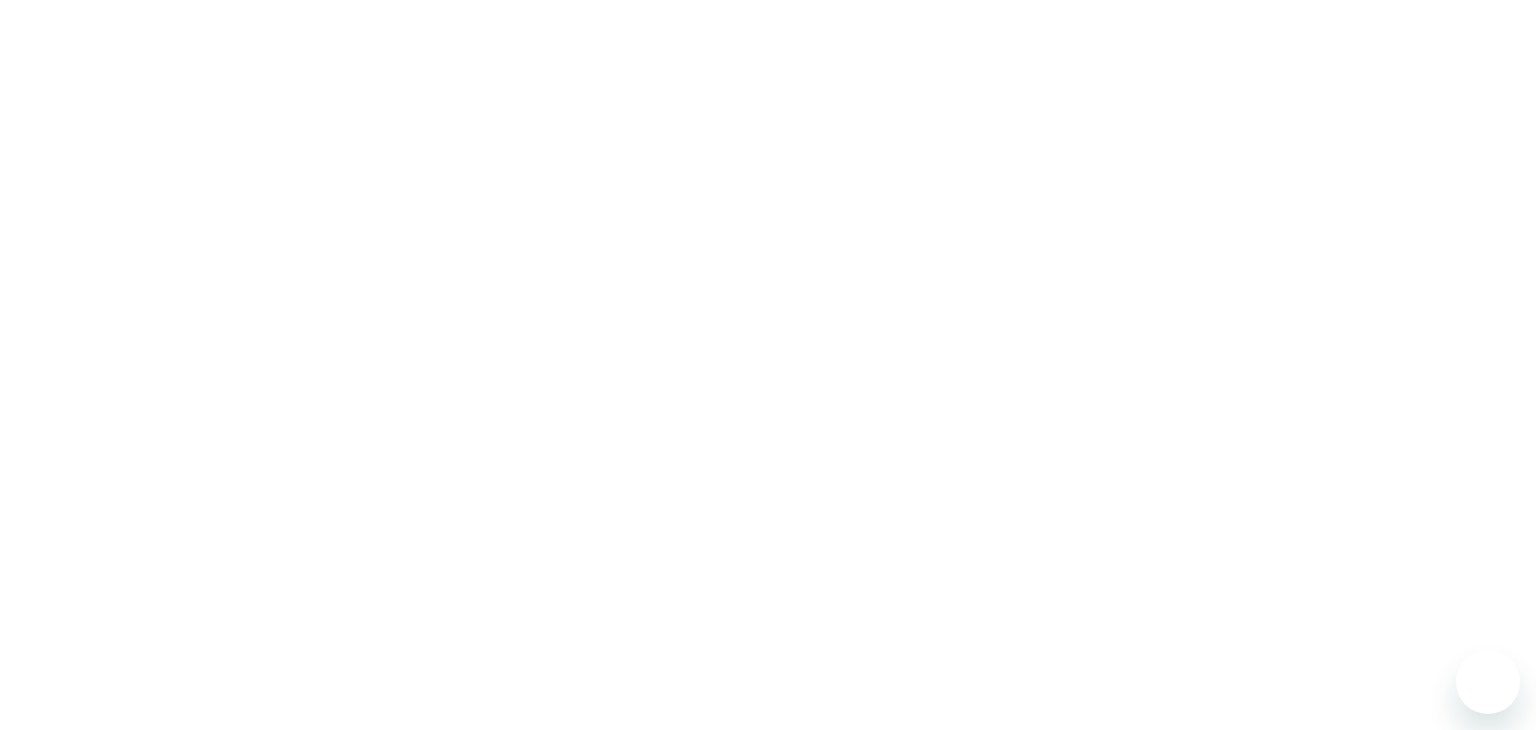 scroll, scrollTop: 0, scrollLeft: 0, axis: both 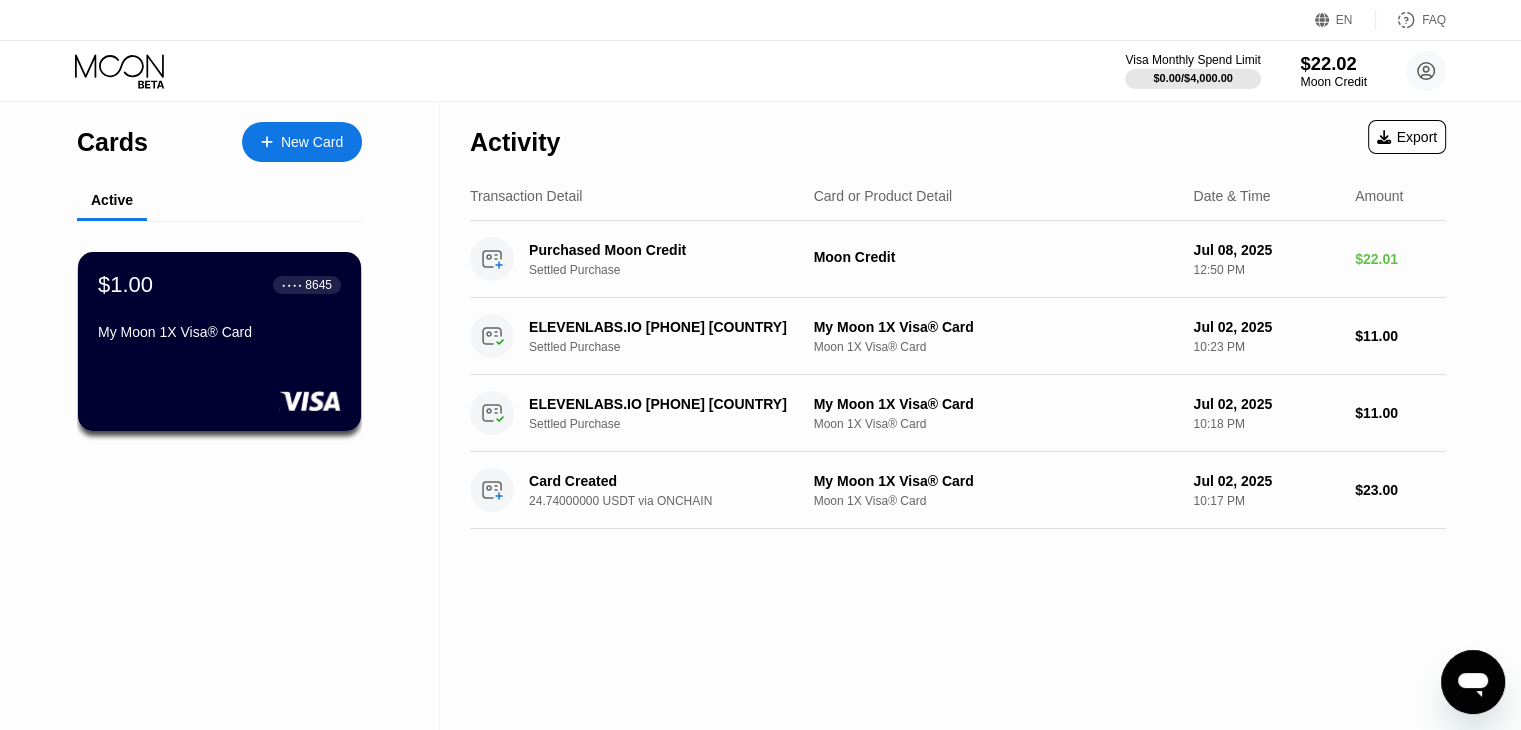 click on "$22.02" at bounding box center [1333, 63] 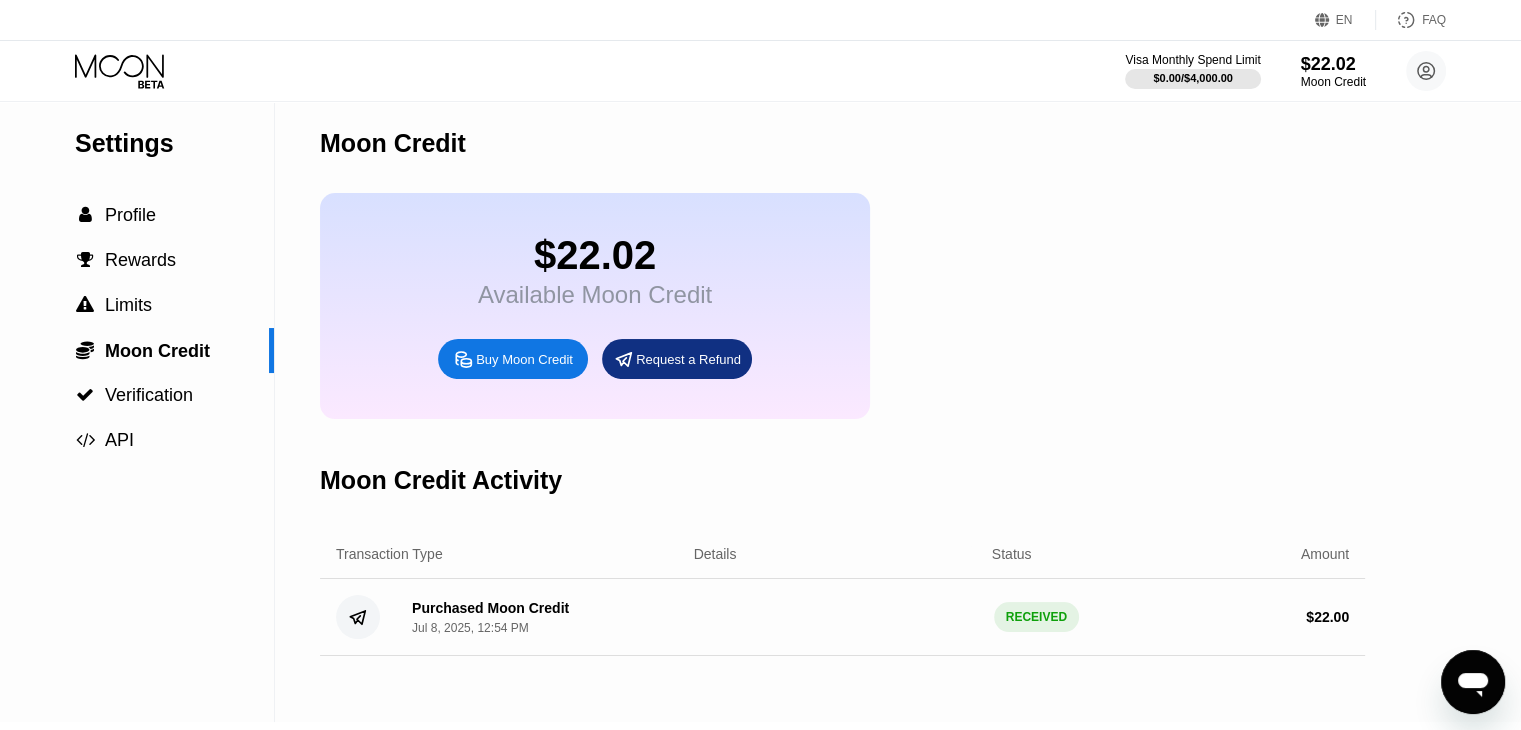 scroll, scrollTop: 0, scrollLeft: 0, axis: both 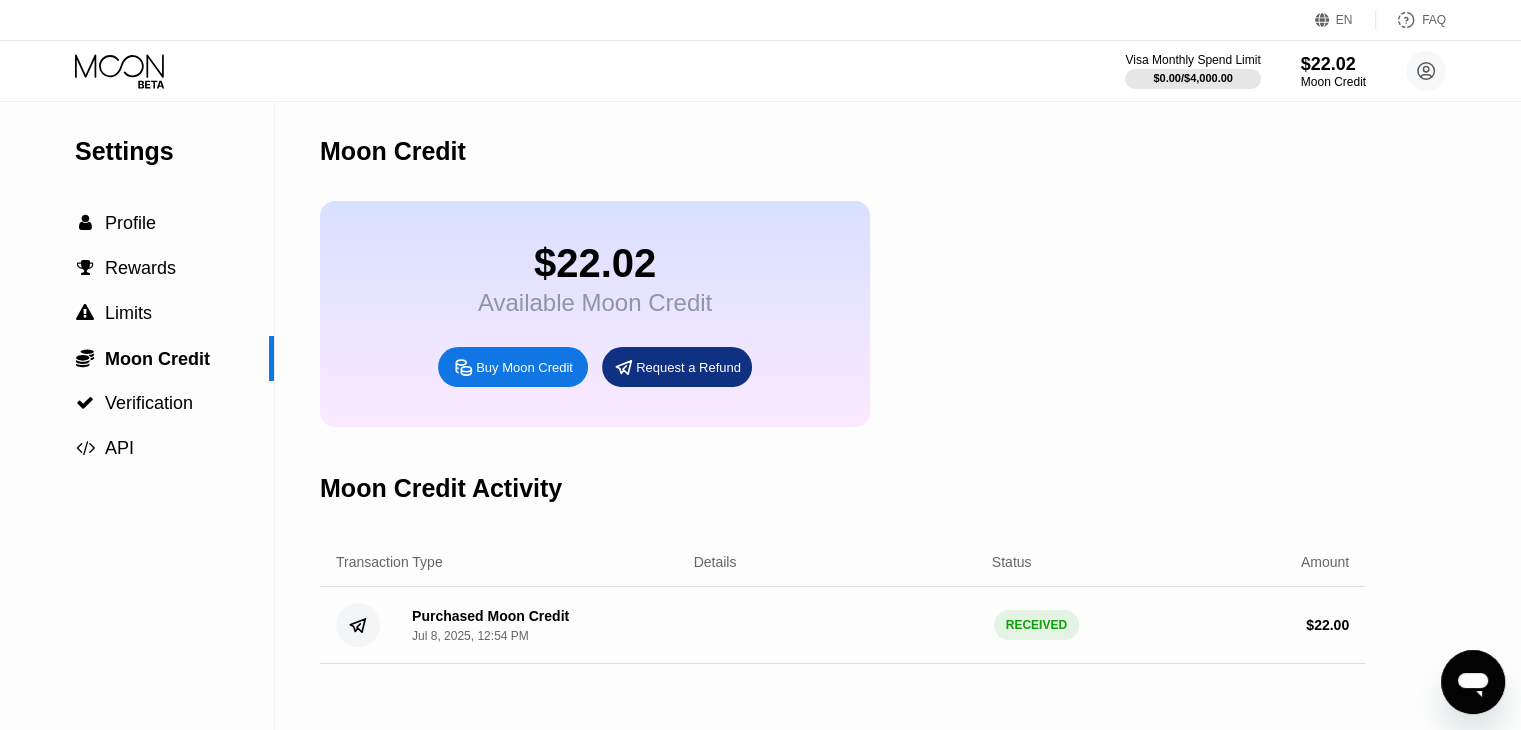 click on "$22.02" at bounding box center (595, 263) 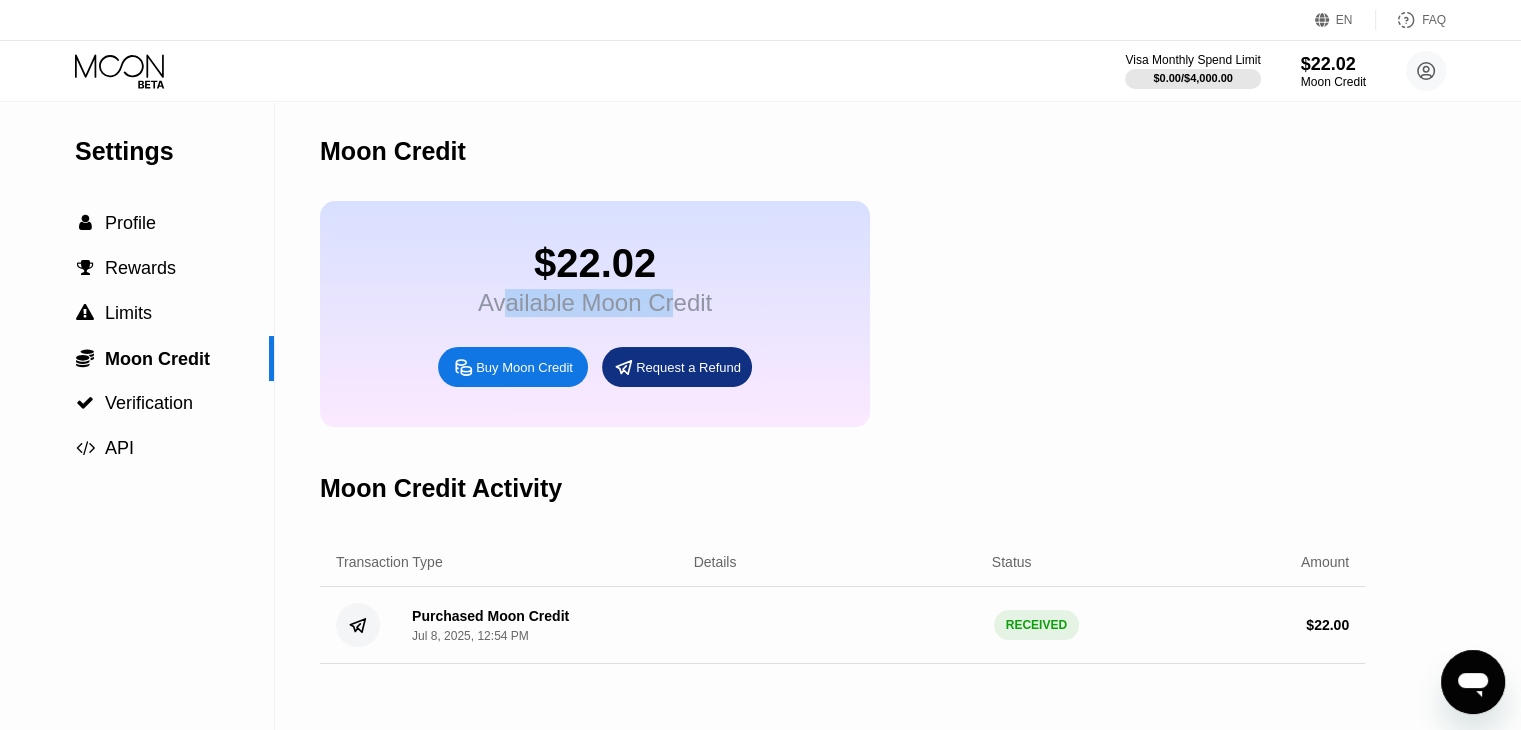 drag, startPoint x: 508, startPoint y: 329, endPoint x: 714, endPoint y: 303, distance: 207.6343 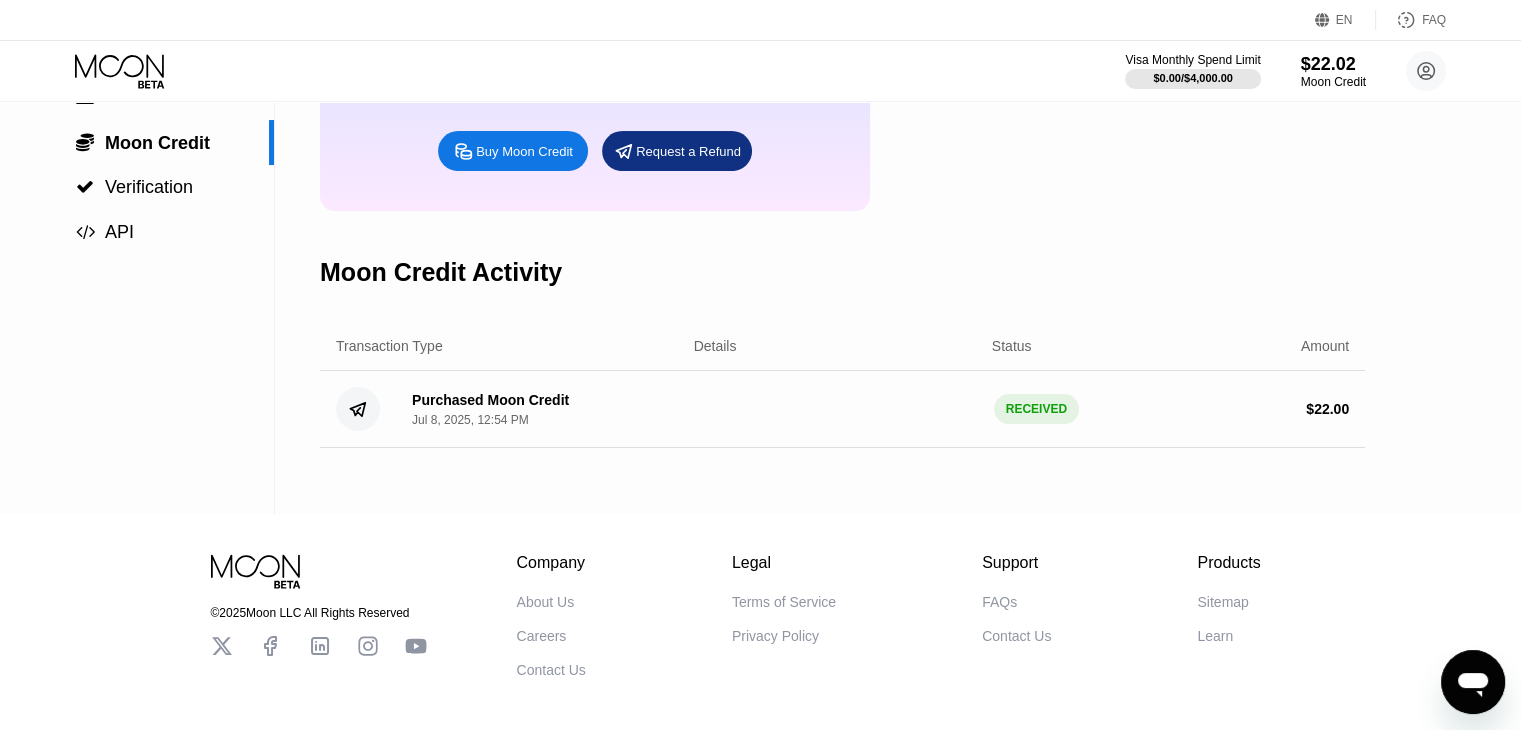 scroll, scrollTop: 304, scrollLeft: 0, axis: vertical 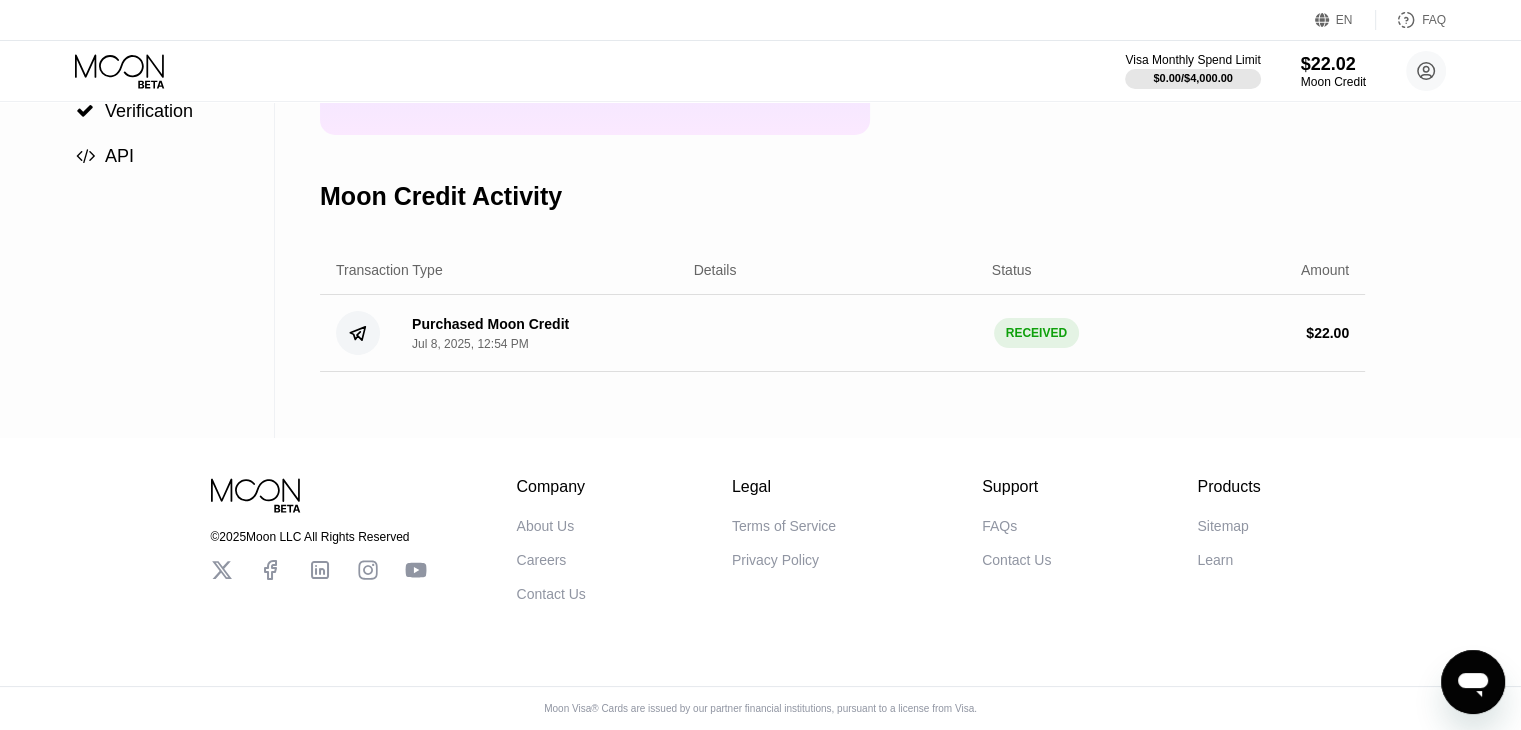 click on "RECEIVED" at bounding box center [1036, 333] 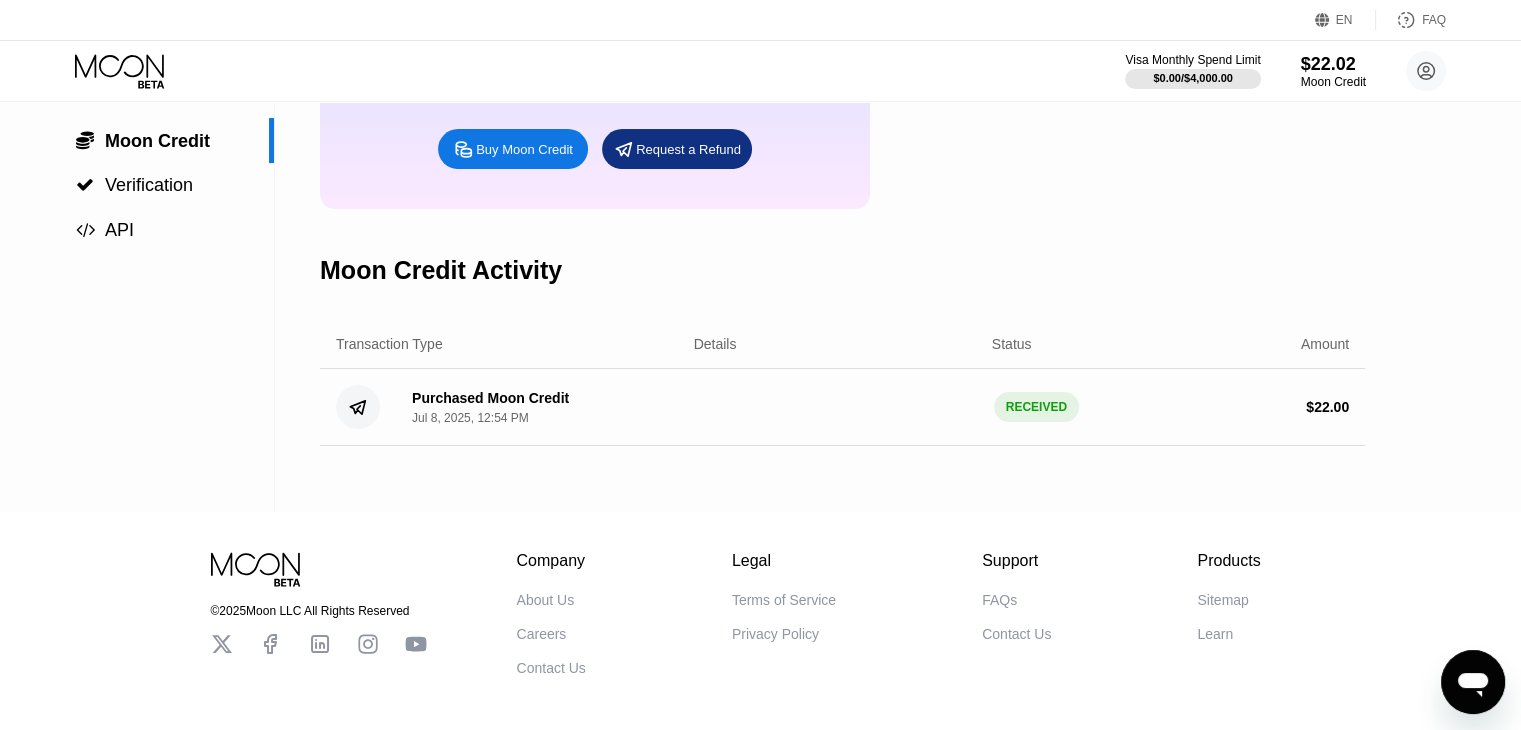scroll, scrollTop: 0, scrollLeft: 0, axis: both 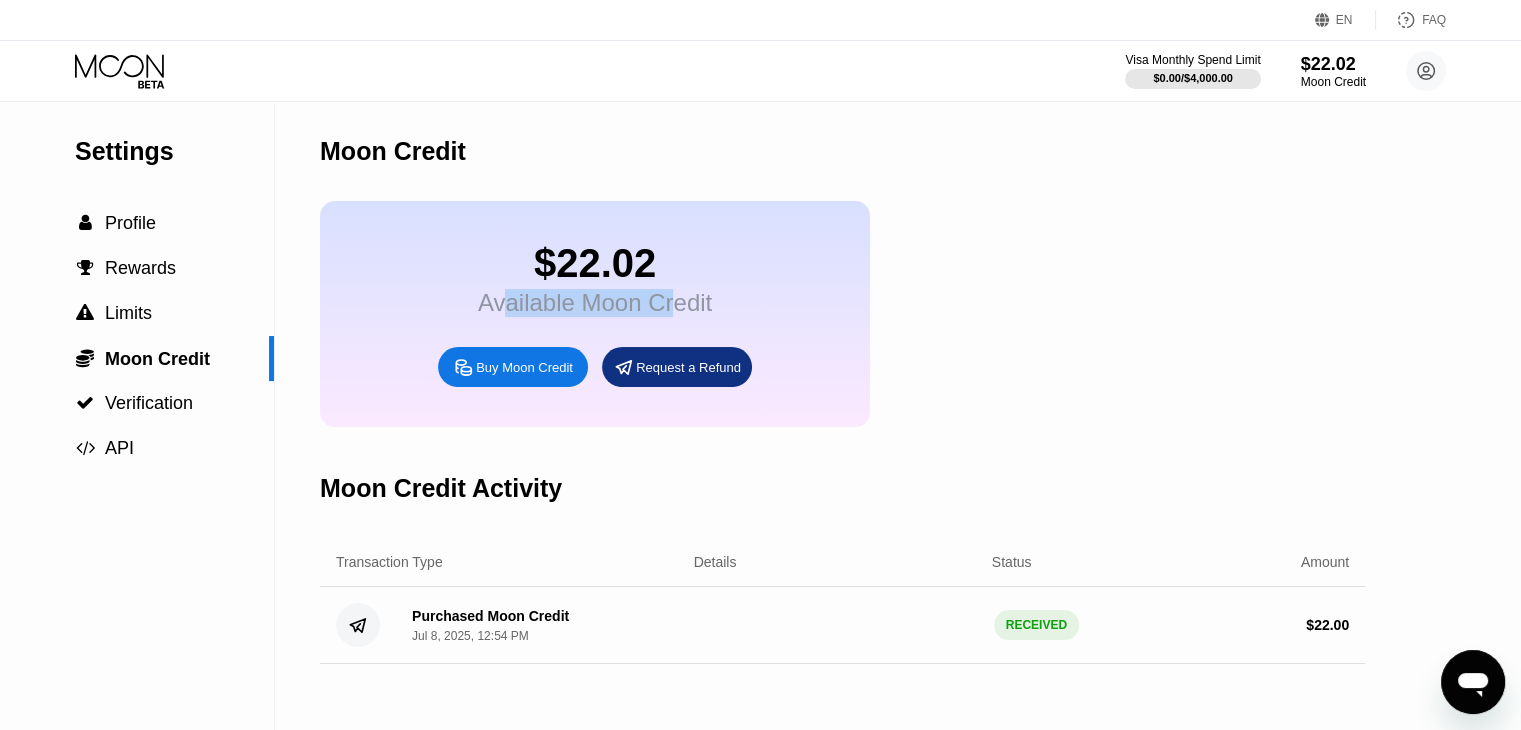 click on "$22.02 Available Moon Credit Buy Moon Credit Request a Refund" at bounding box center (842, 314) 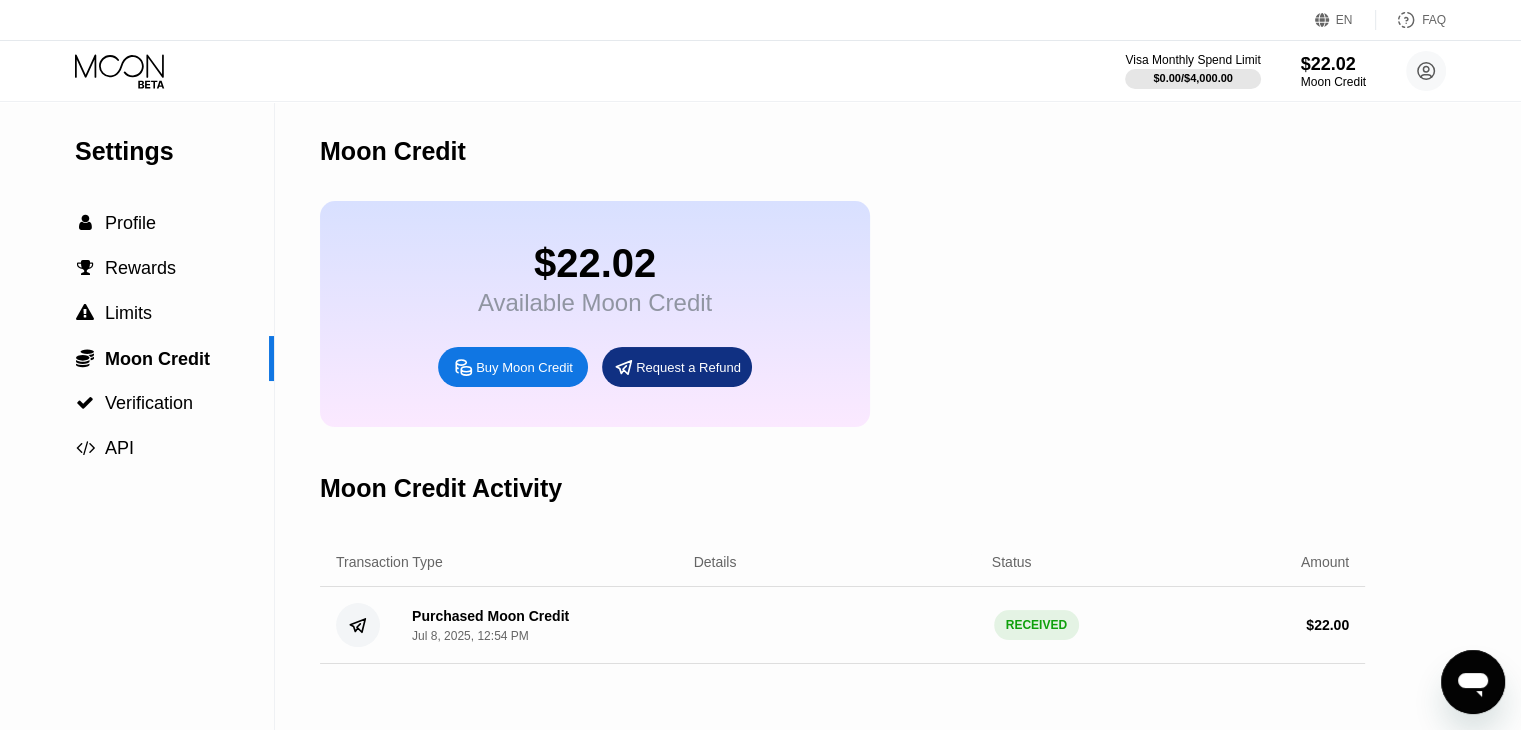 click on "Available Moon Credit" at bounding box center (595, 303) 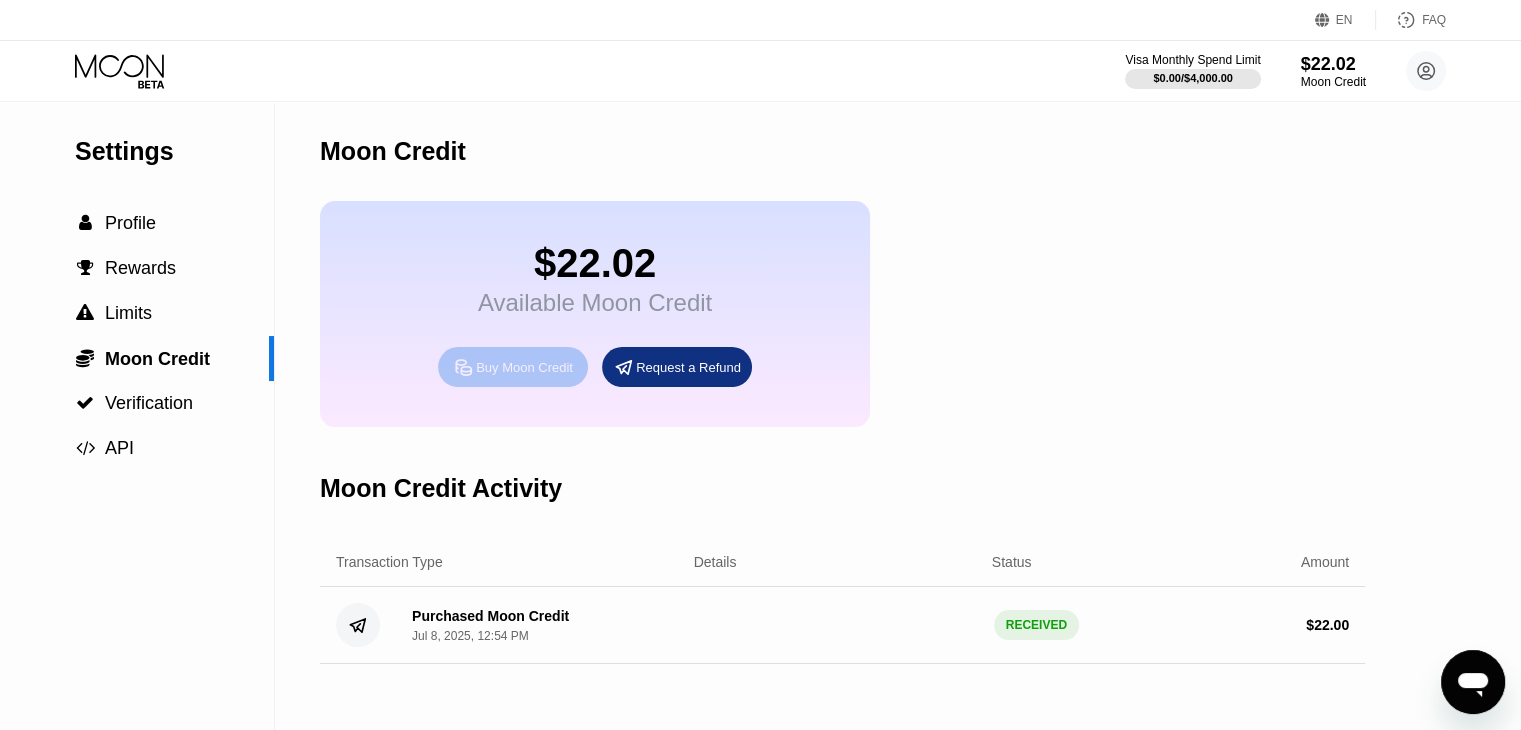 click on "Buy Moon Credit" at bounding box center [524, 367] 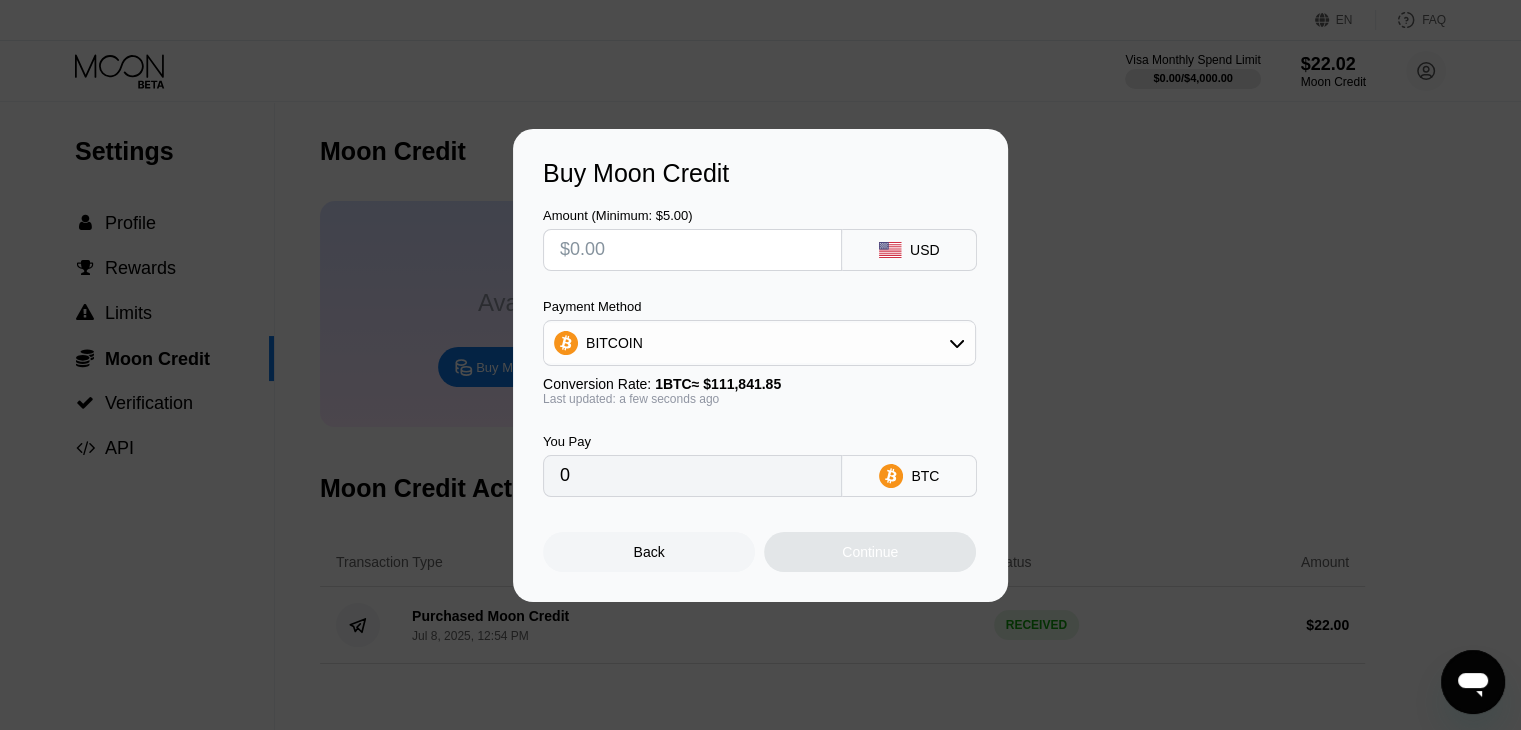 click at bounding box center [692, 250] 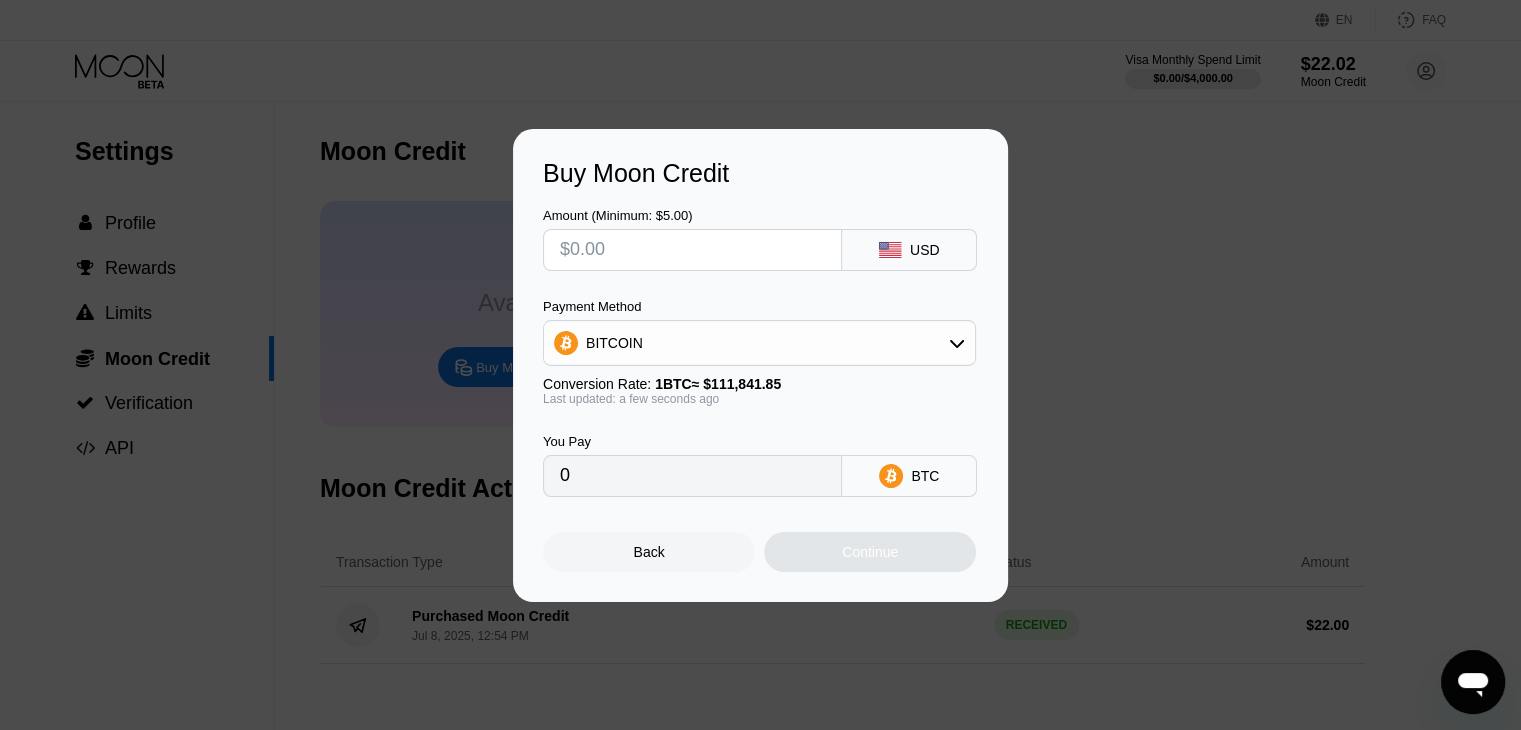 type on "$2" 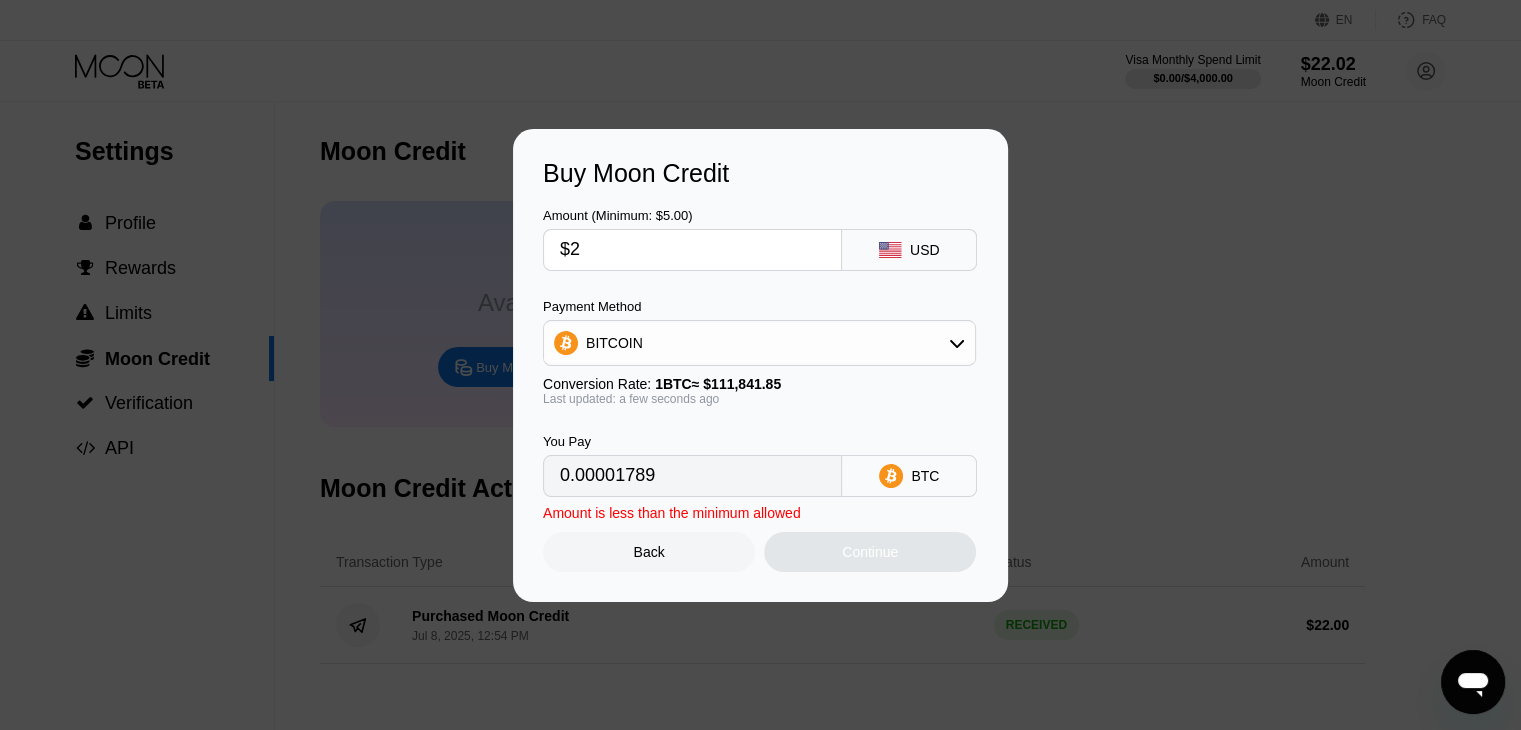 type on "0.00001789" 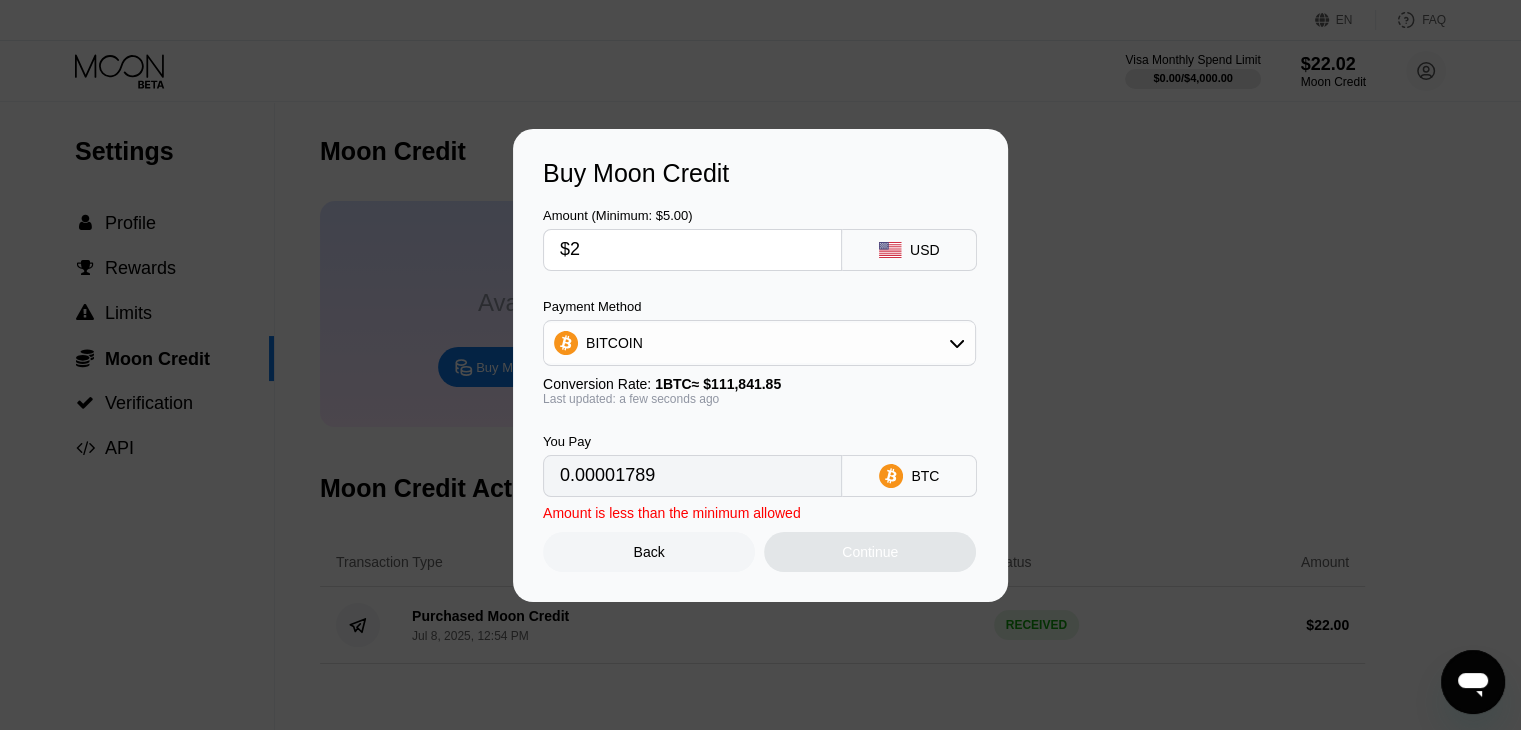 type on "$22" 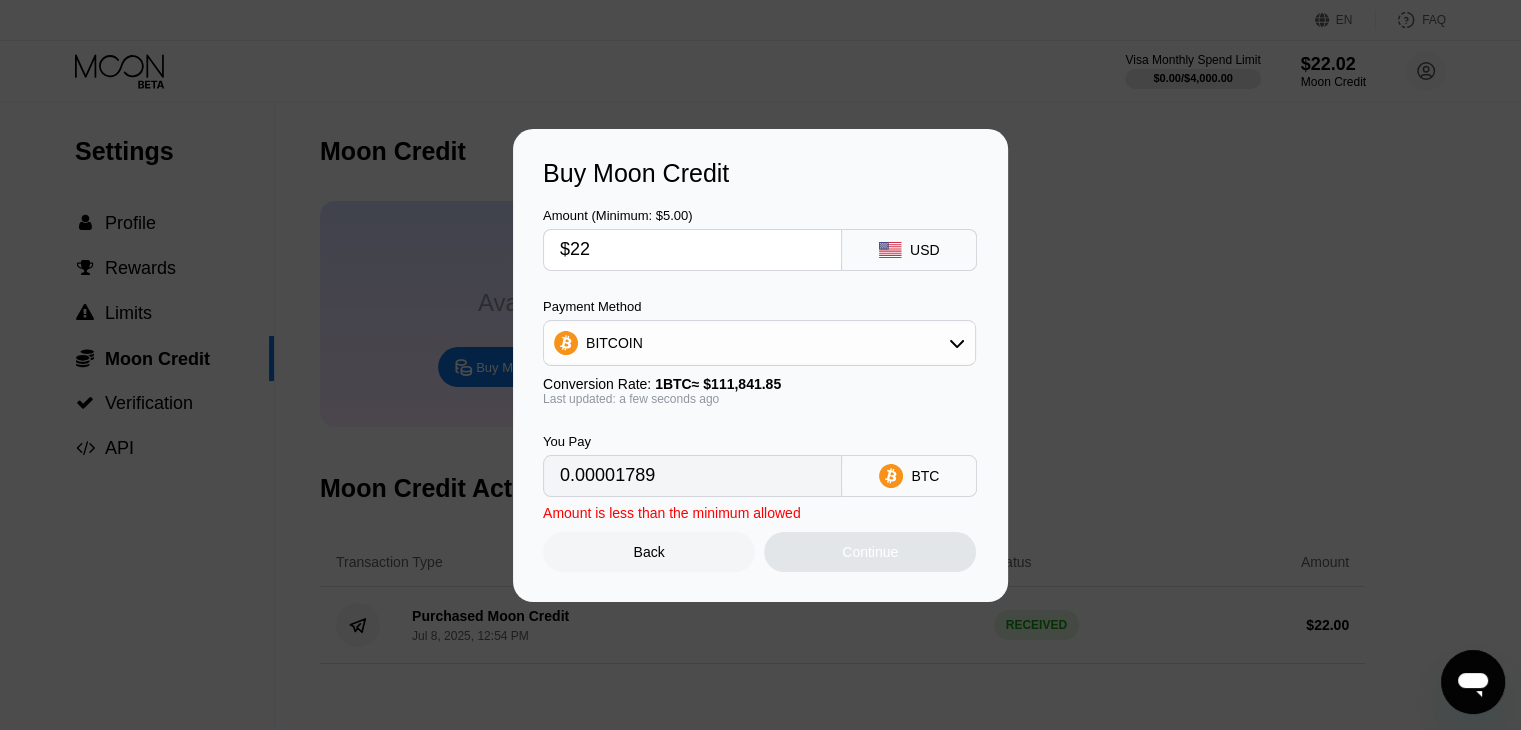 type on "0.00019671" 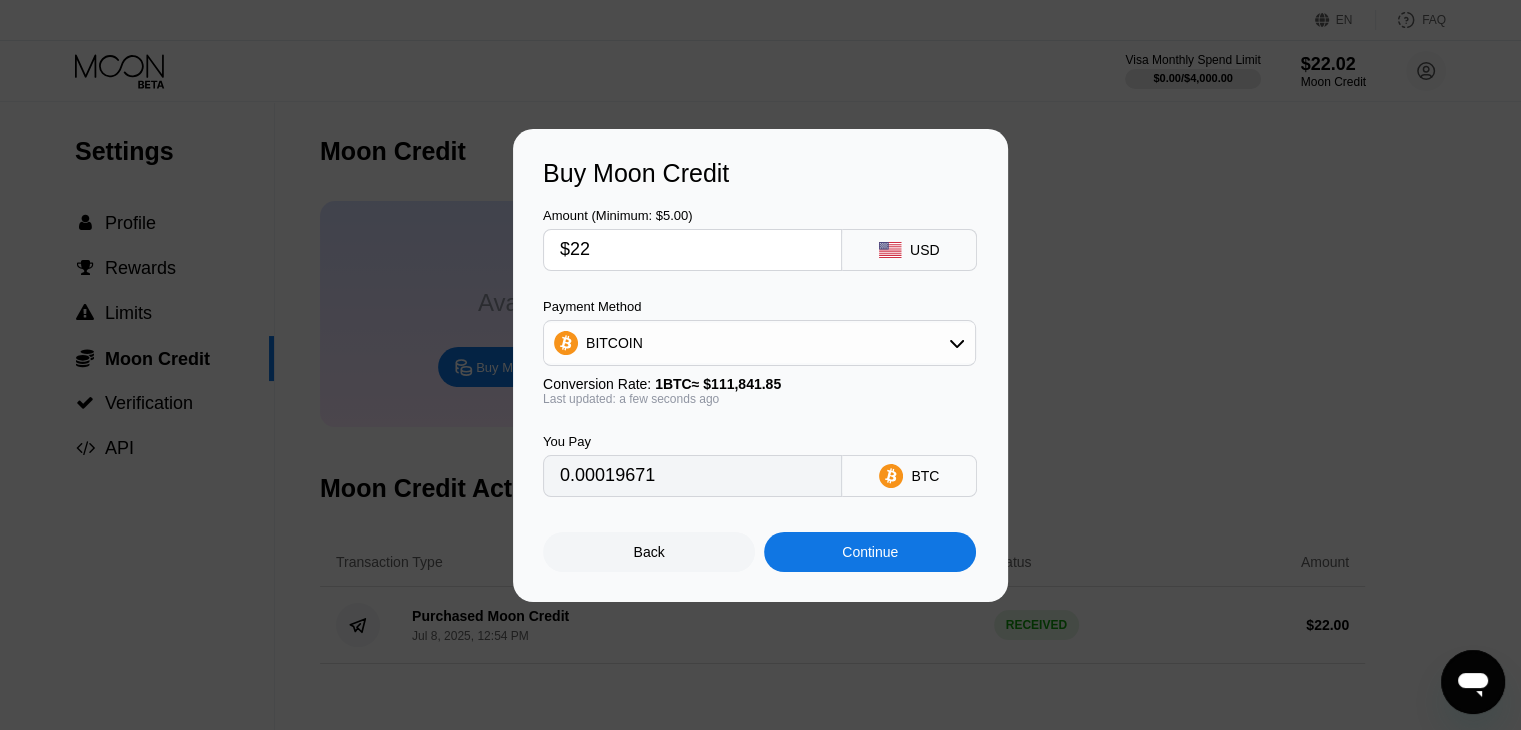 type on "$22" 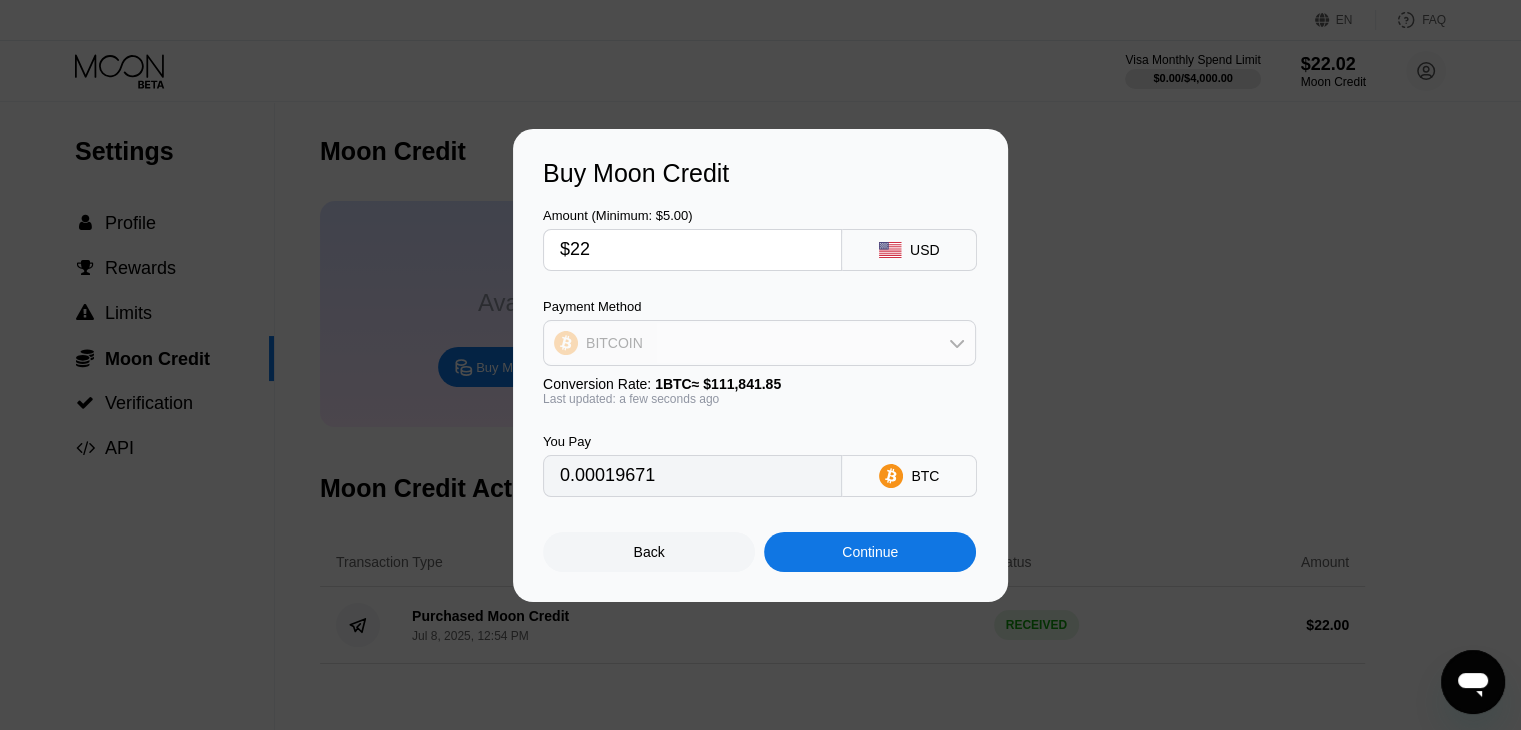 click on "BITCOIN" at bounding box center [759, 343] 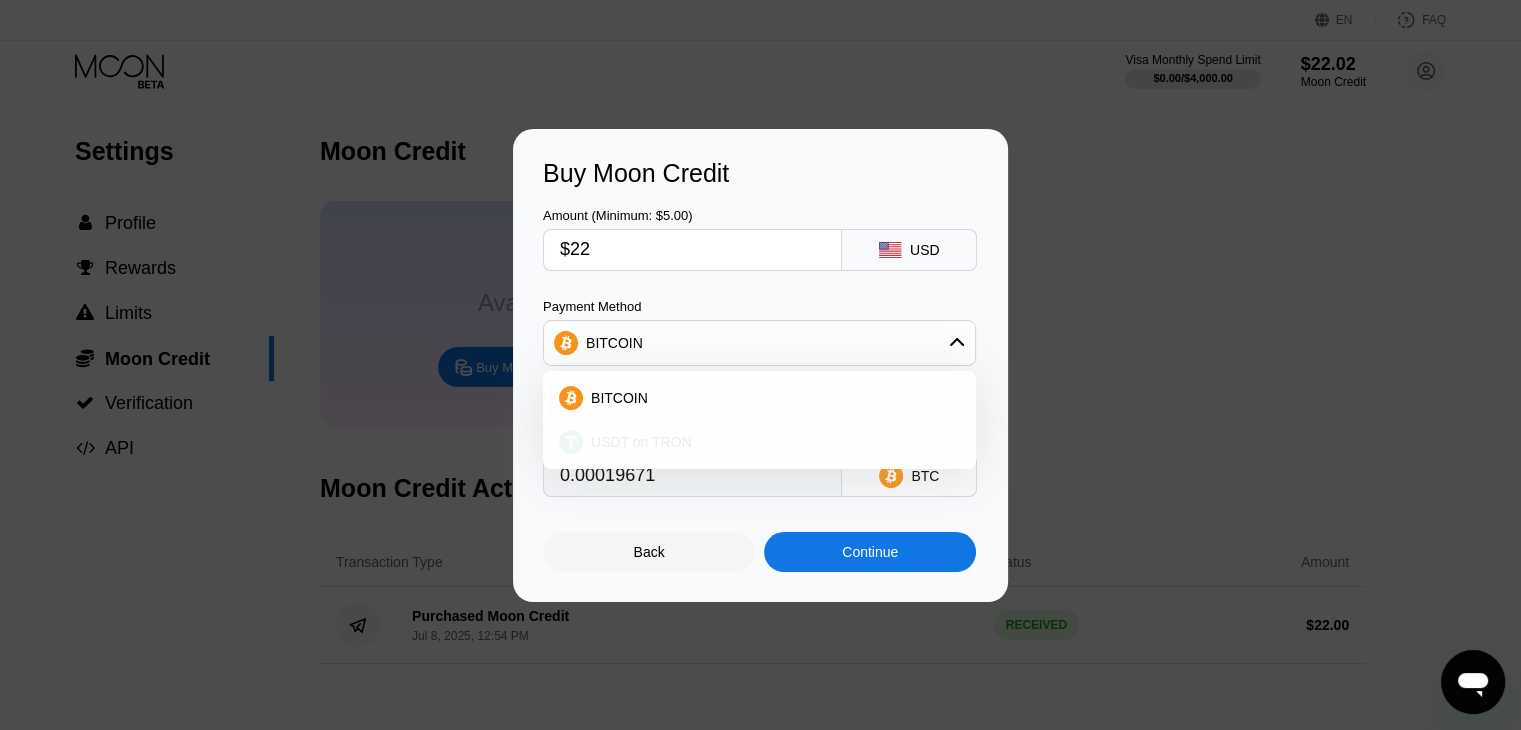 click on "USDT on TRON" at bounding box center [771, 442] 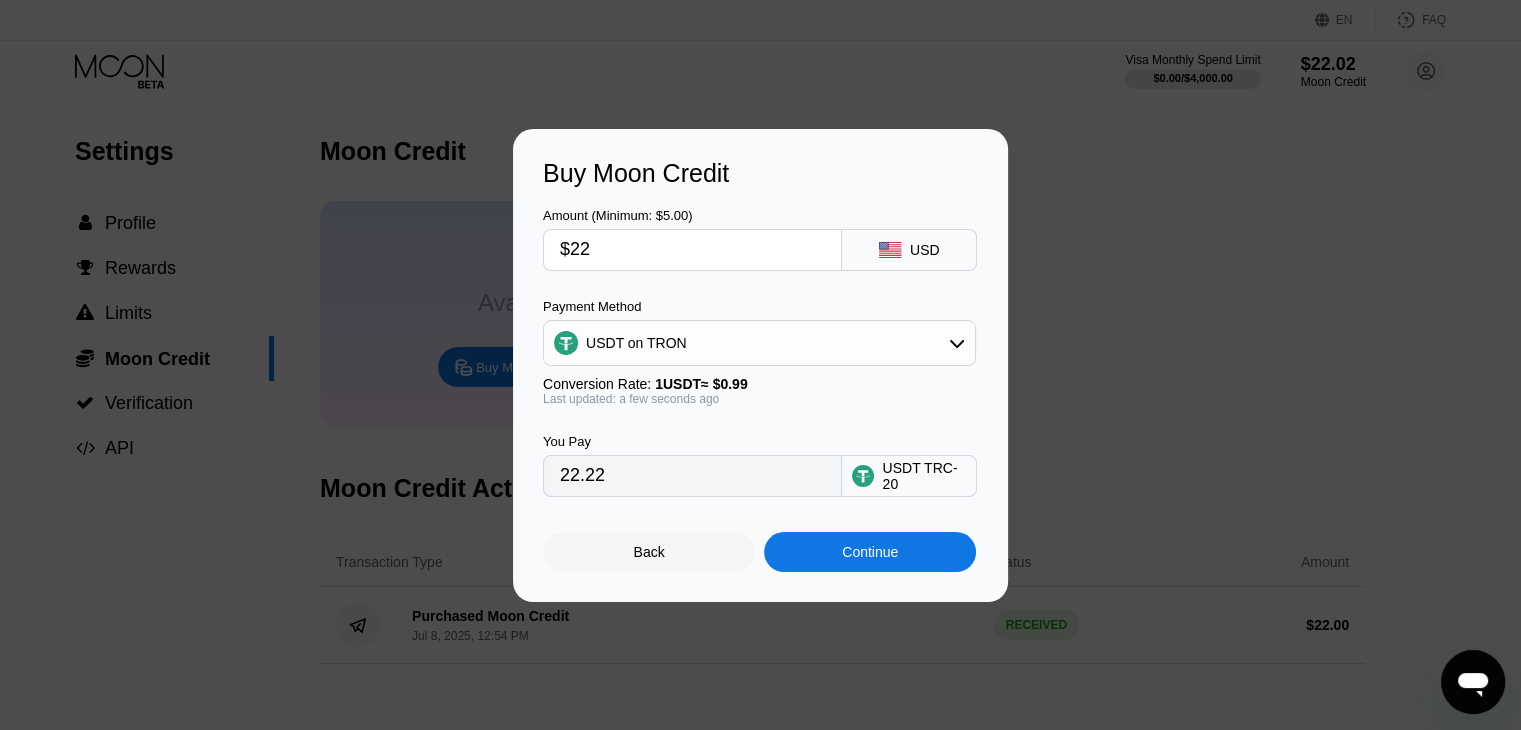 click on "Buy Moon Credit Amount (Minimum: $5.00) $22 USD Payment Method USDT on TRON Conversion Rate:   1  USDT  ≈   $0.99 Last updated:   a few seconds ago You Pay 22.22 USDT TRC-20 Back Continue" at bounding box center (760, 365) 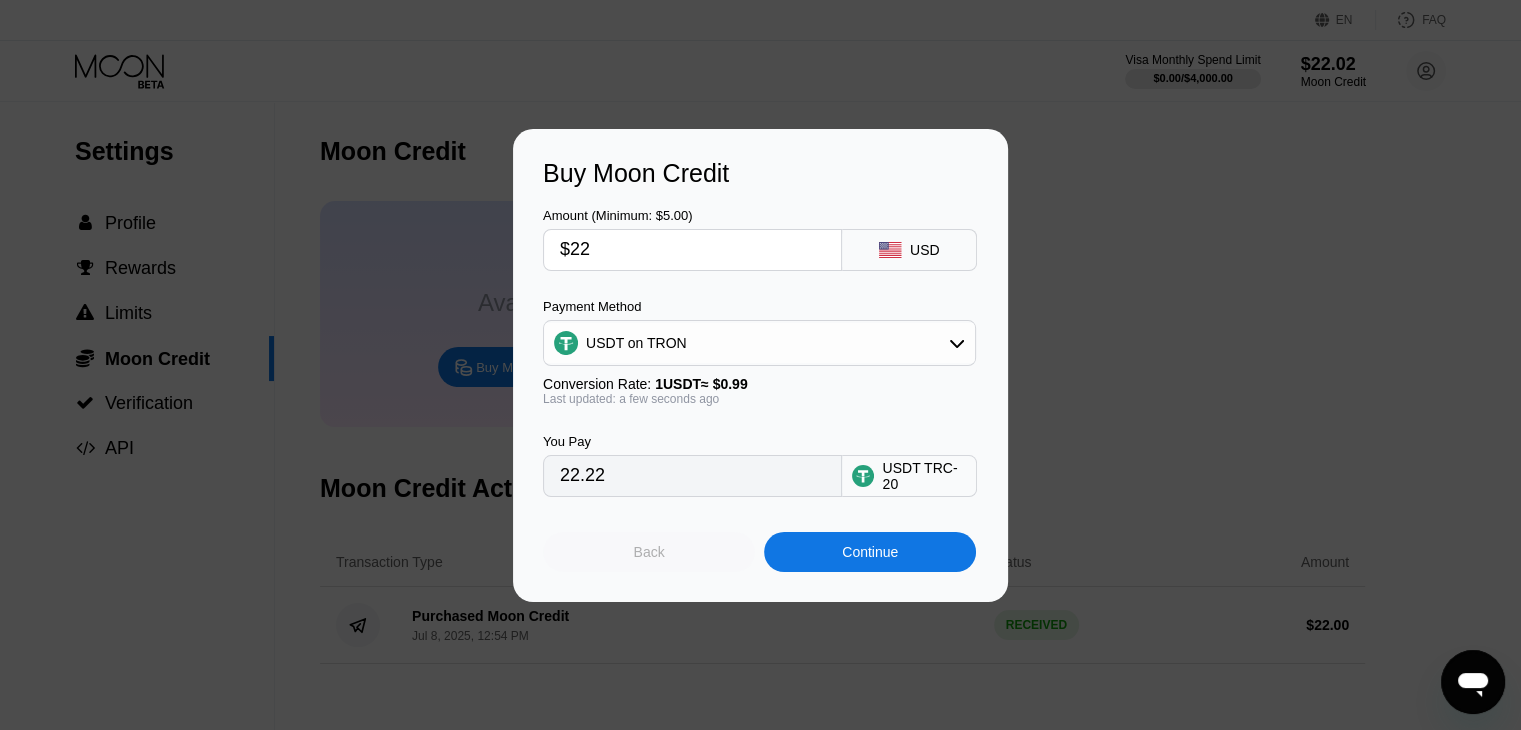 click on "Back" at bounding box center [649, 552] 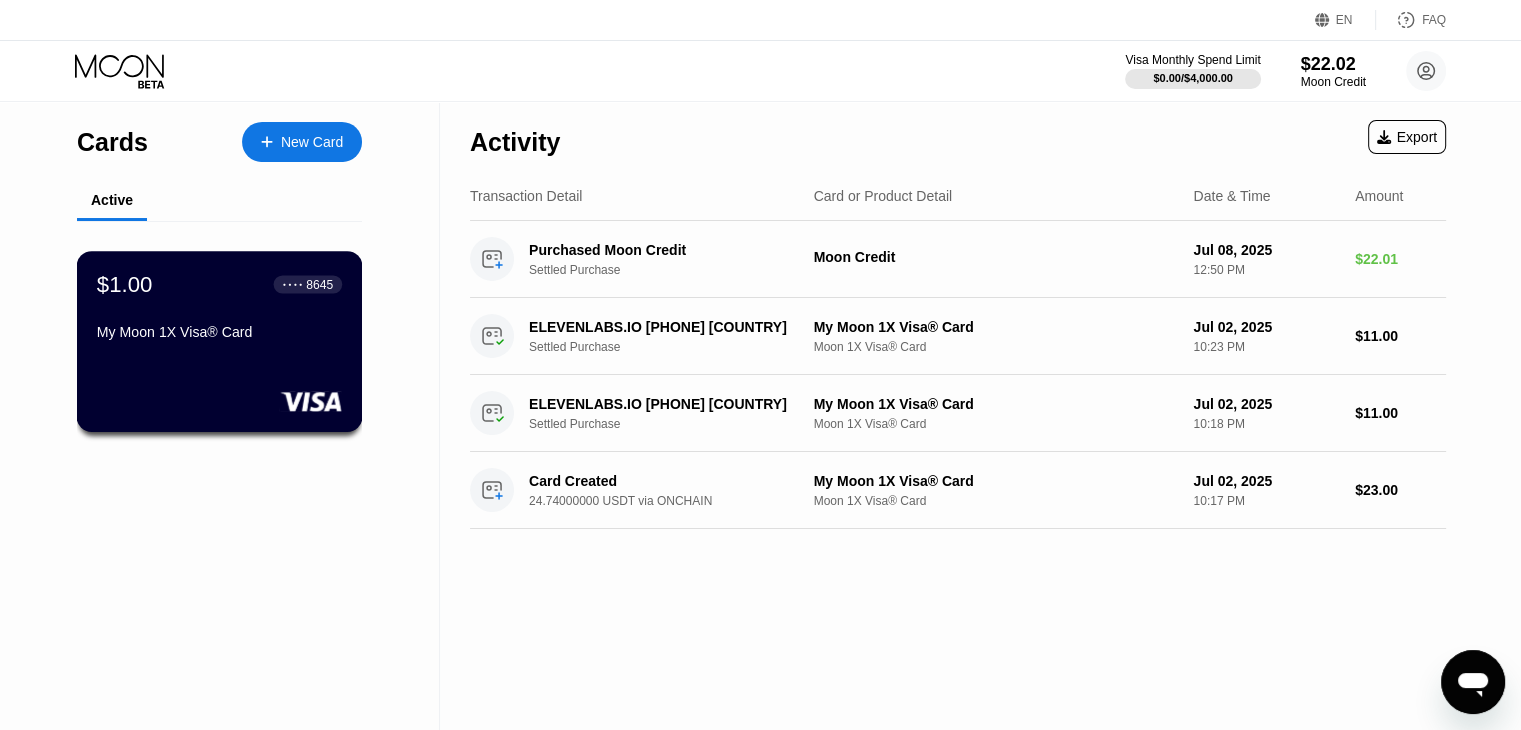 click on "$1.00 ● ● ● ● 8645 My Moon 1X Visa® Card" at bounding box center [219, 309] 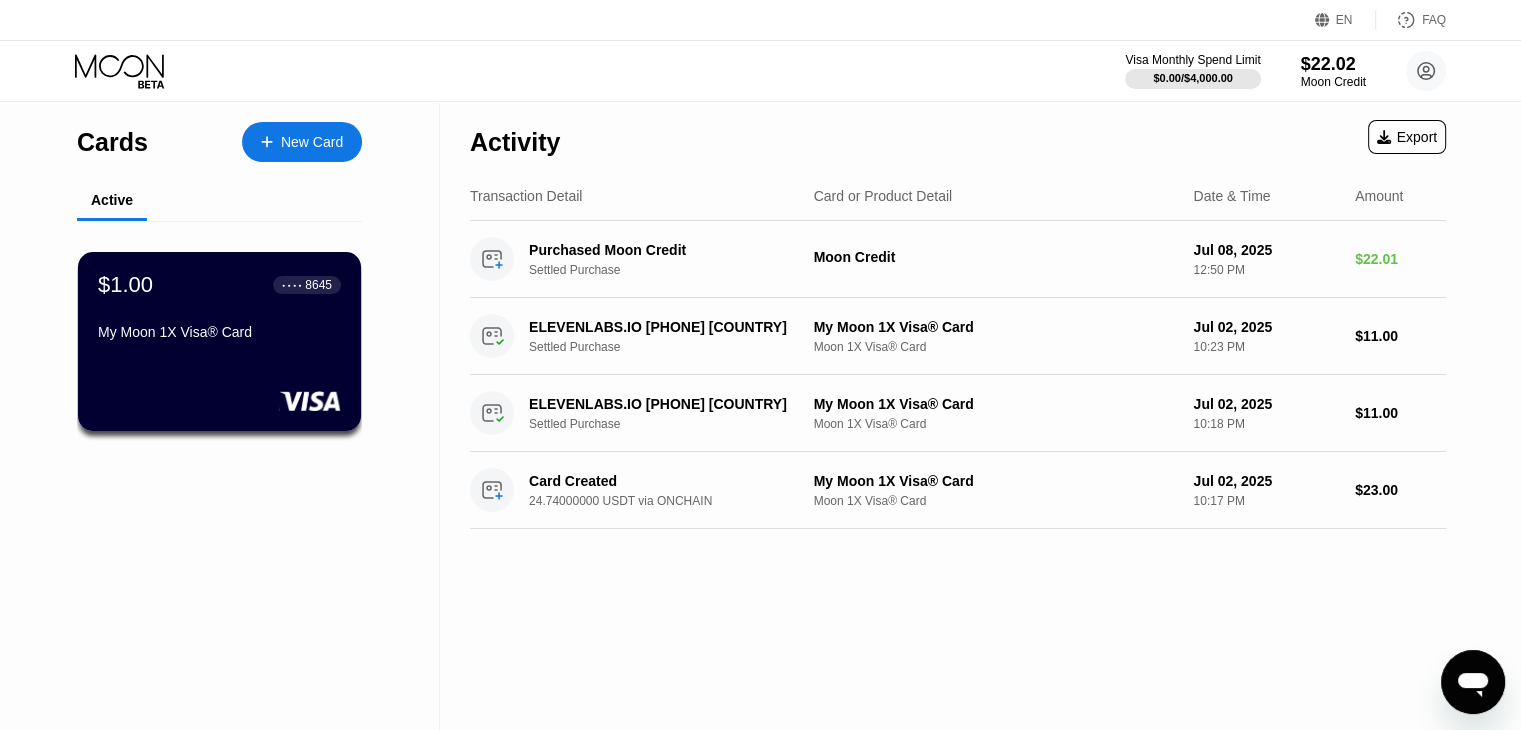 click on "New Card" at bounding box center [312, 142] 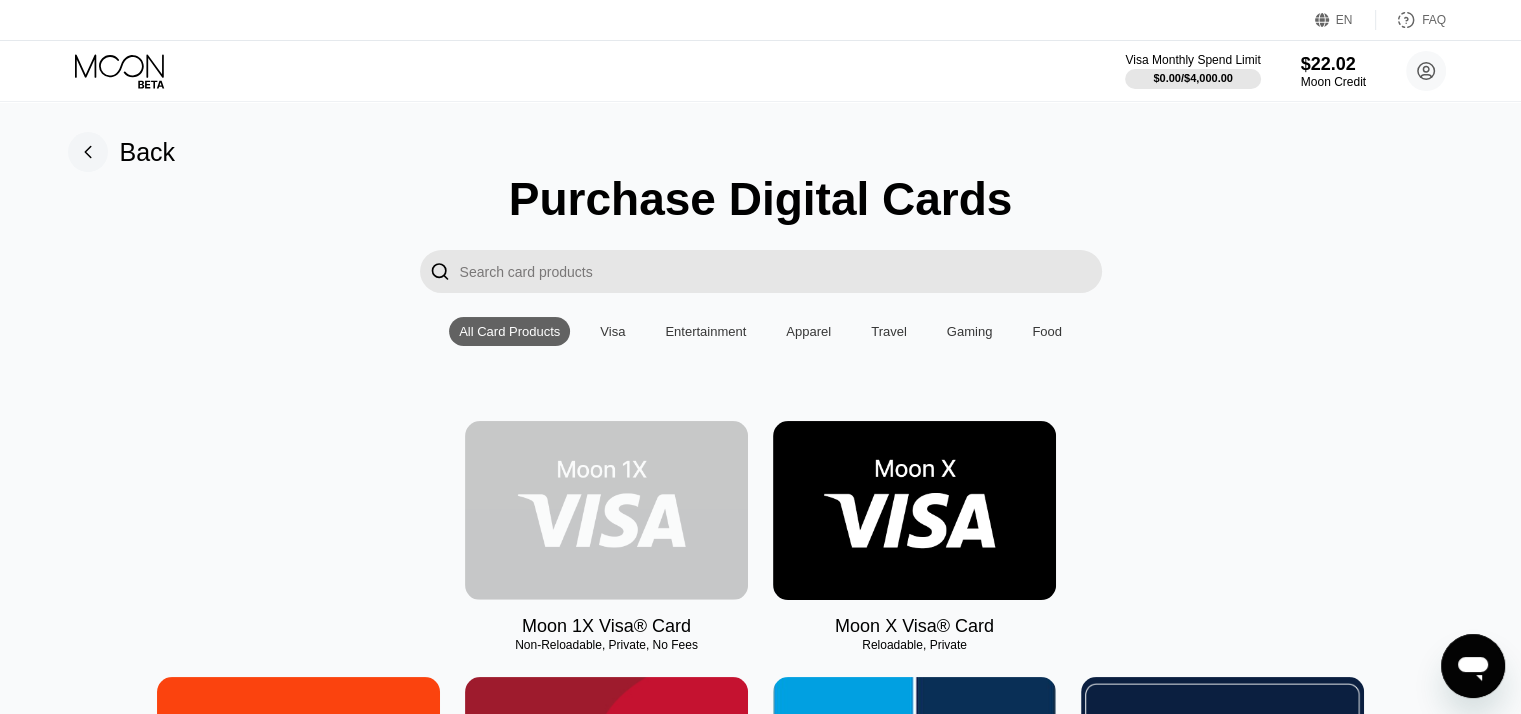 click at bounding box center [606, 510] 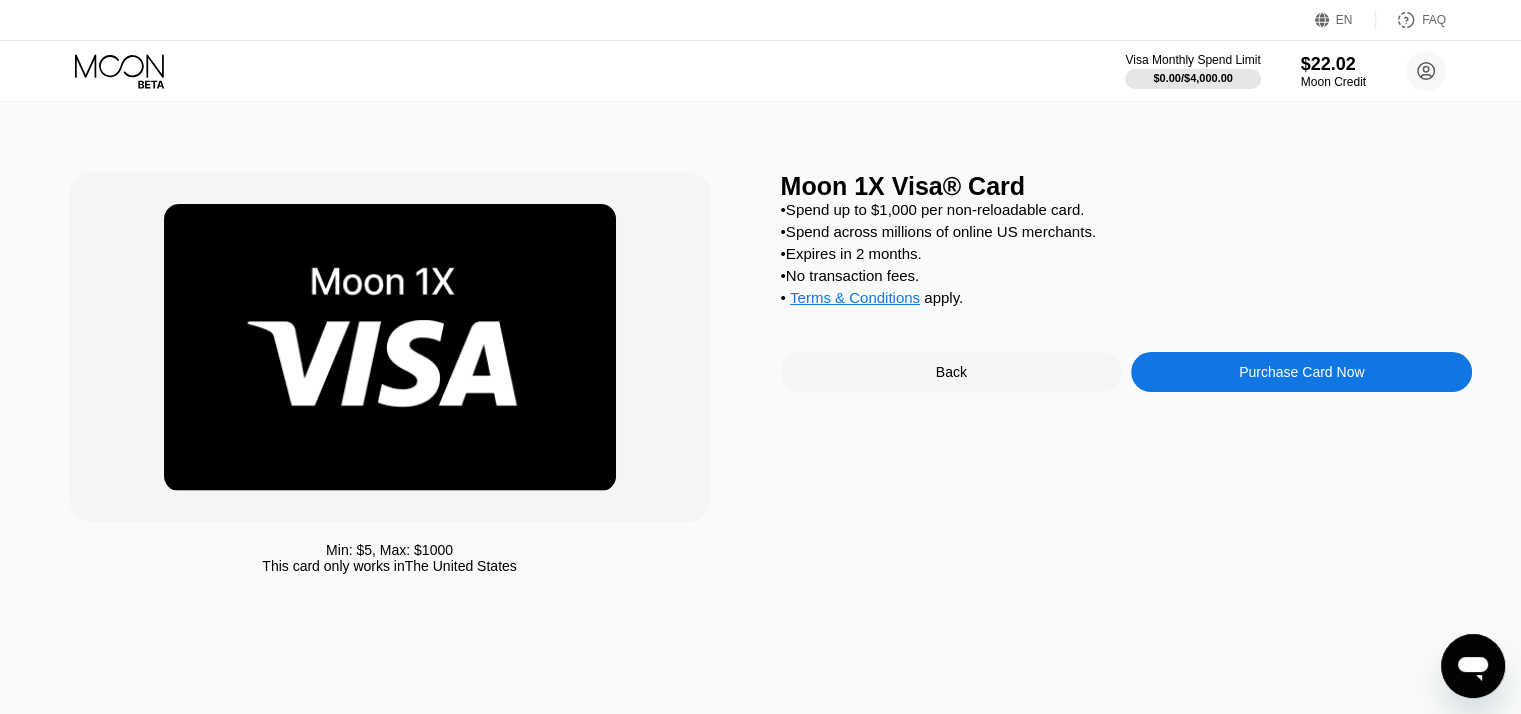 click 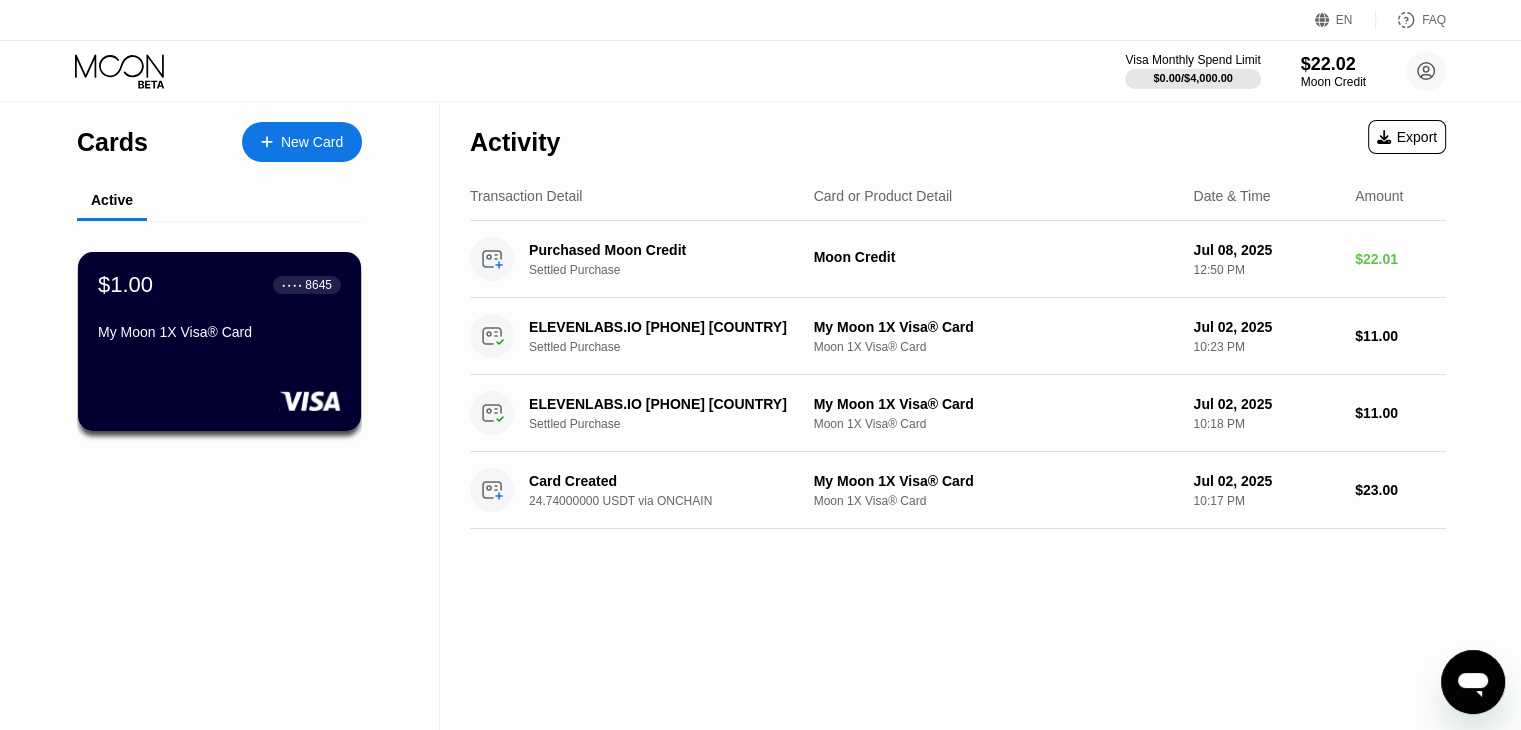 click 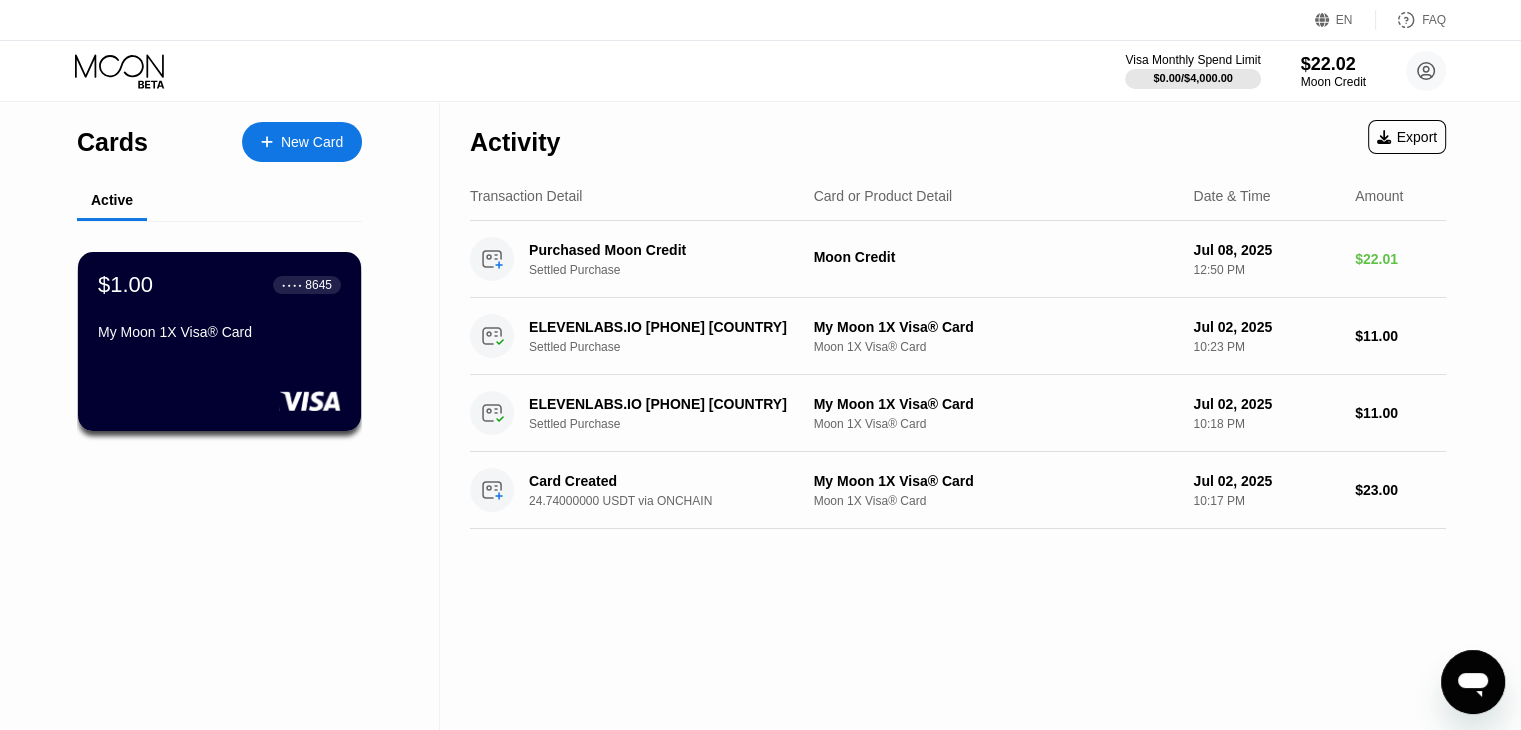 click 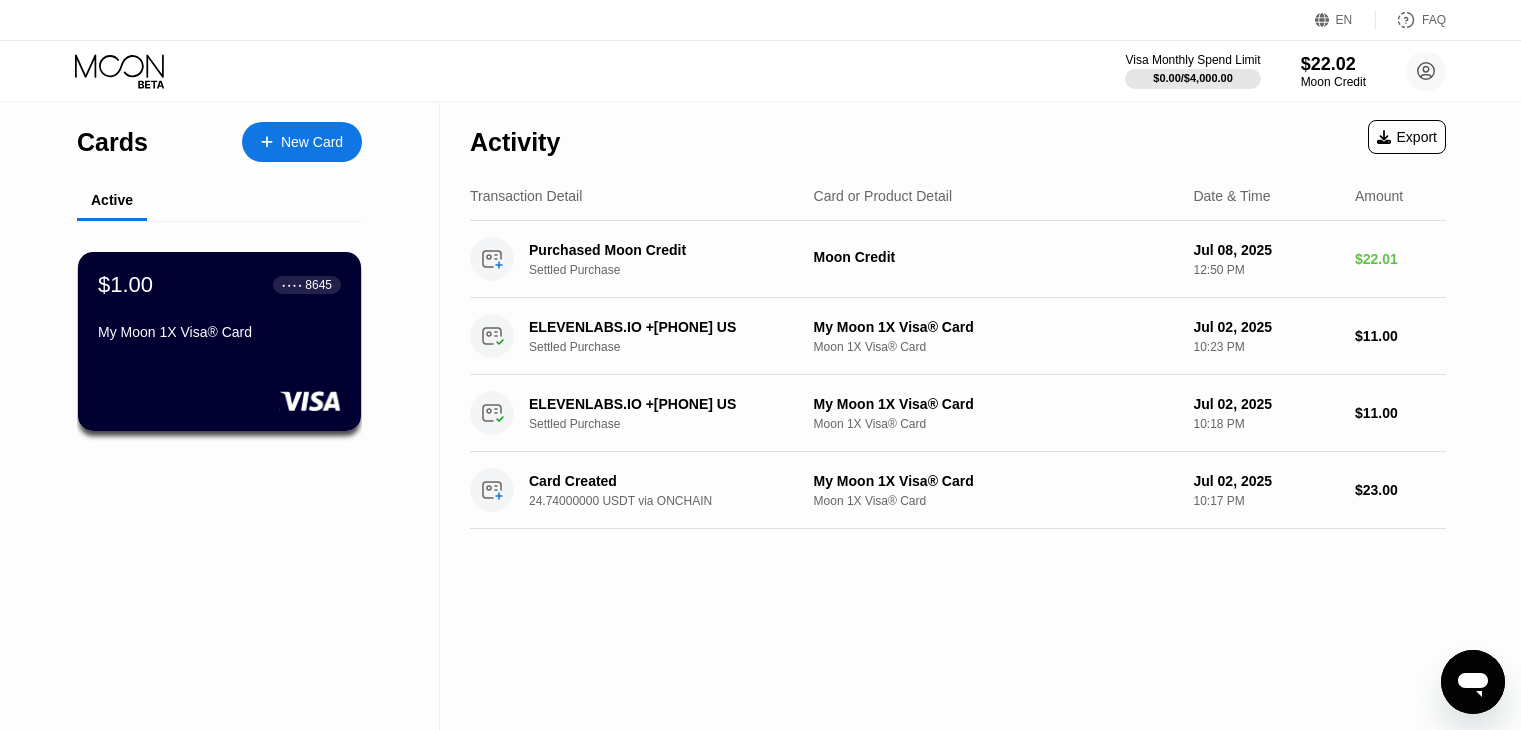 scroll, scrollTop: 0, scrollLeft: 0, axis: both 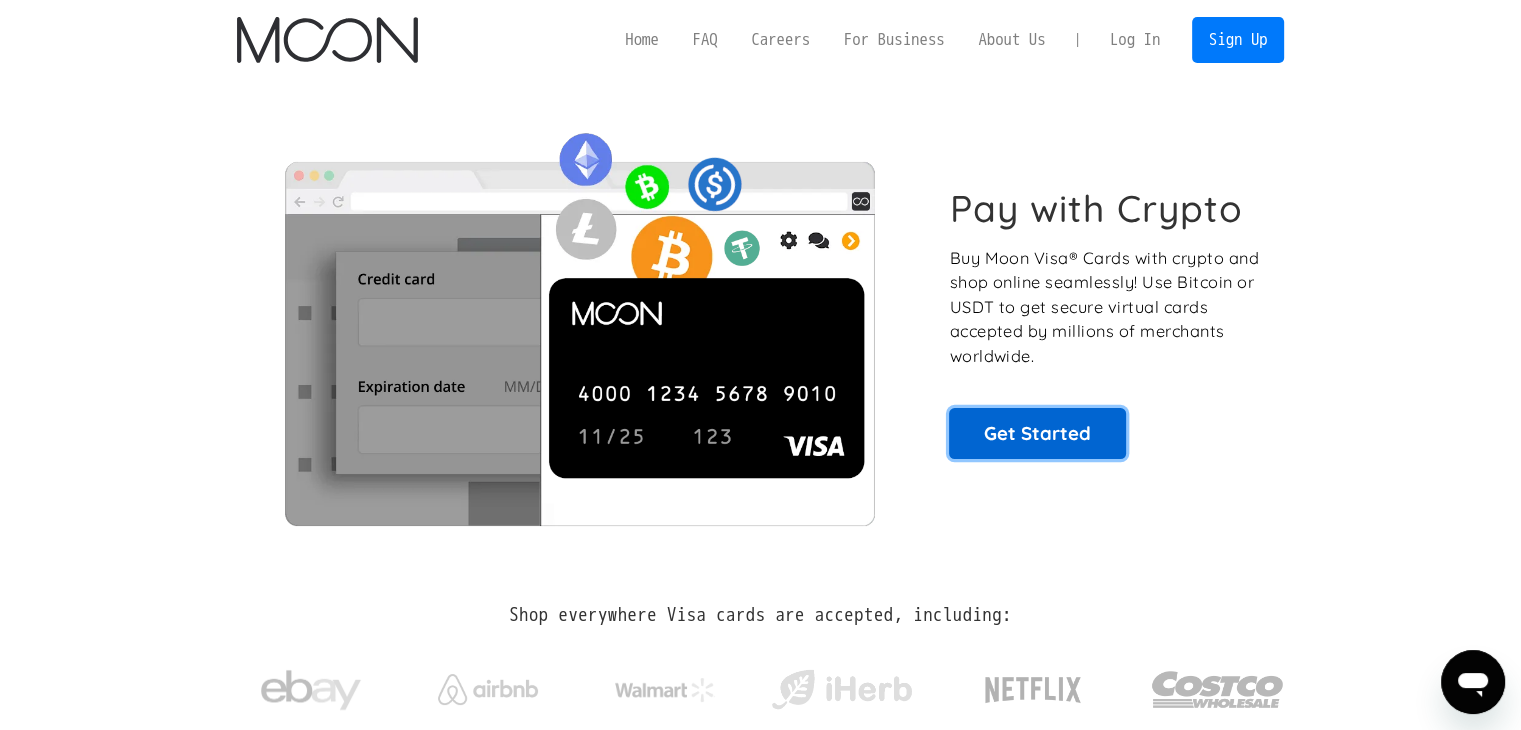 click on "Get Started" at bounding box center [1037, 433] 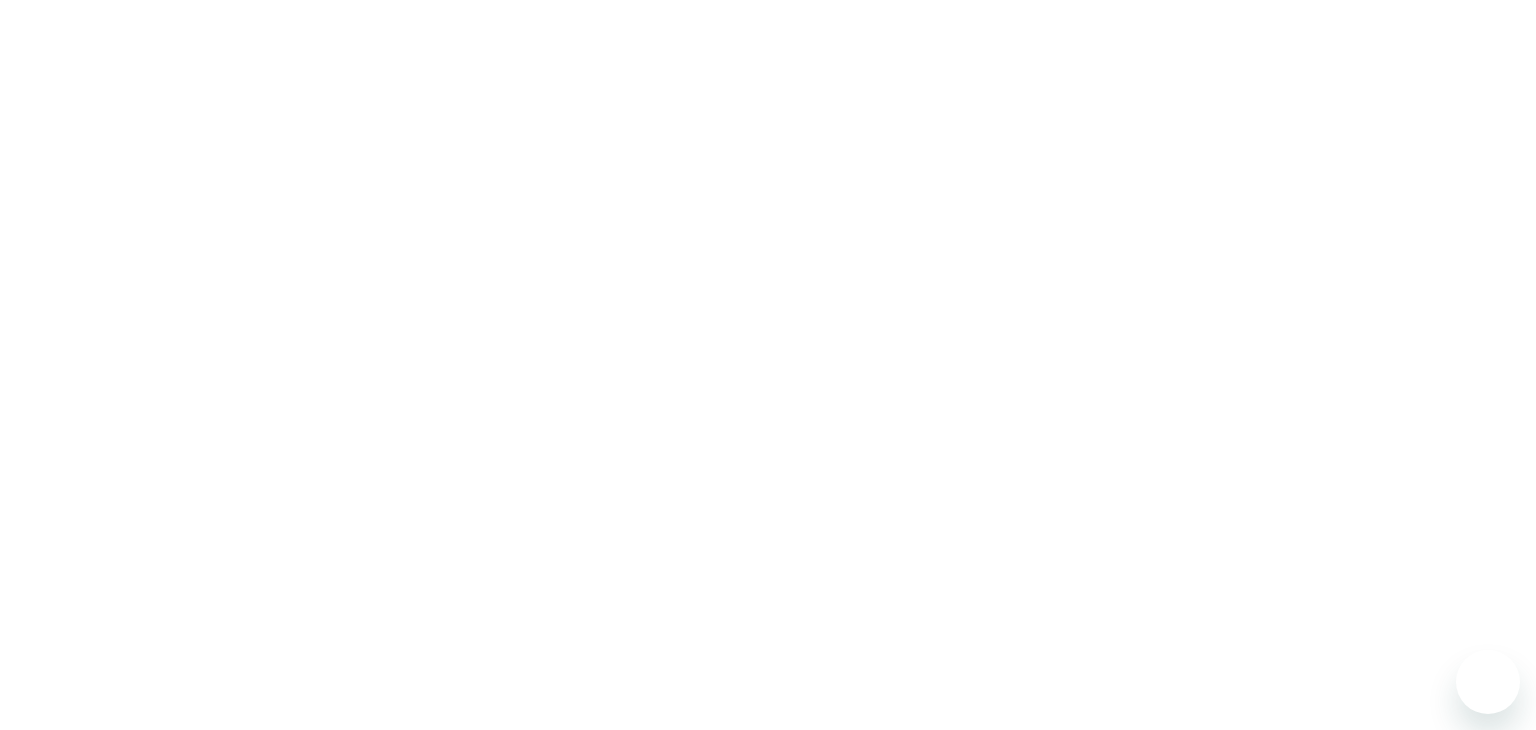 scroll, scrollTop: 0, scrollLeft: 0, axis: both 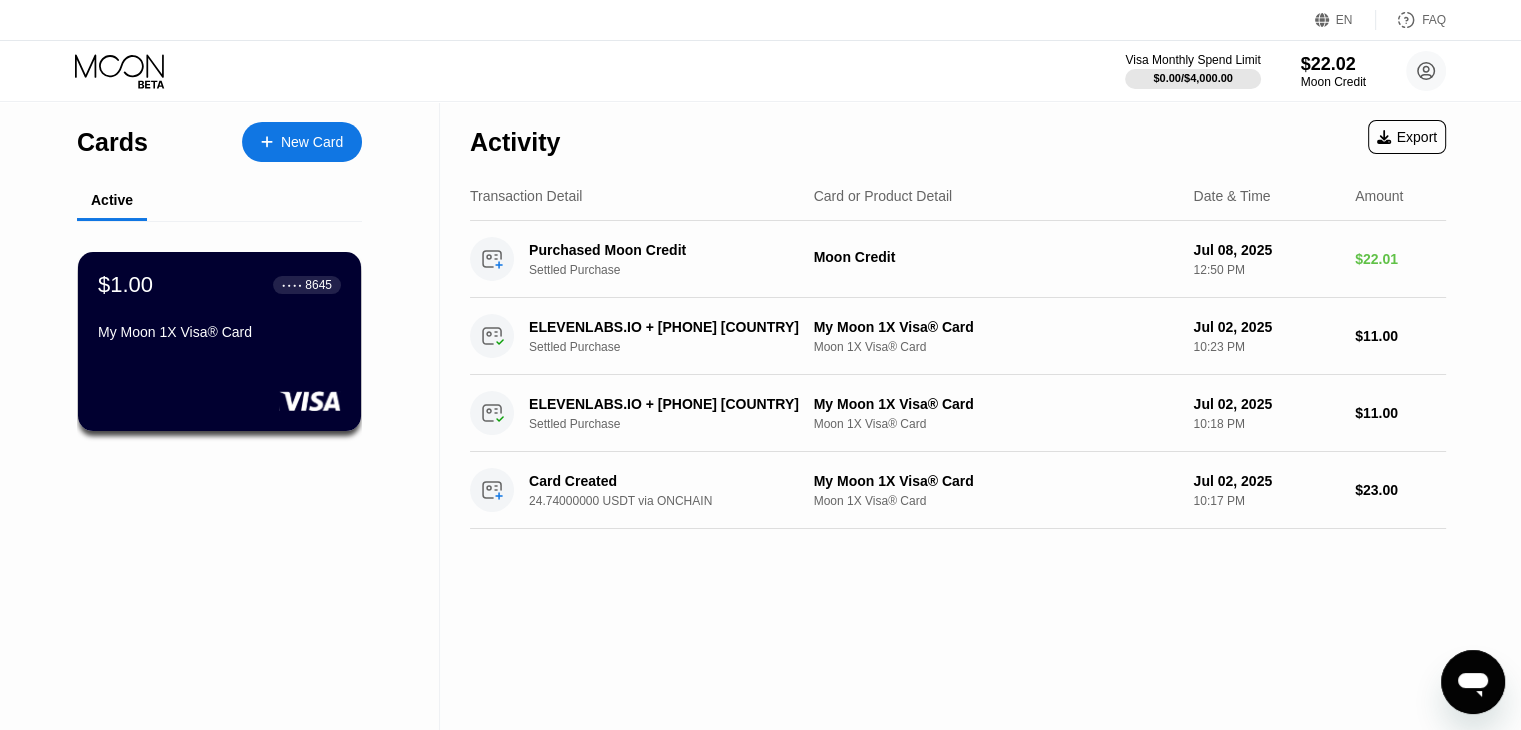 click on "New Card" at bounding box center [312, 142] 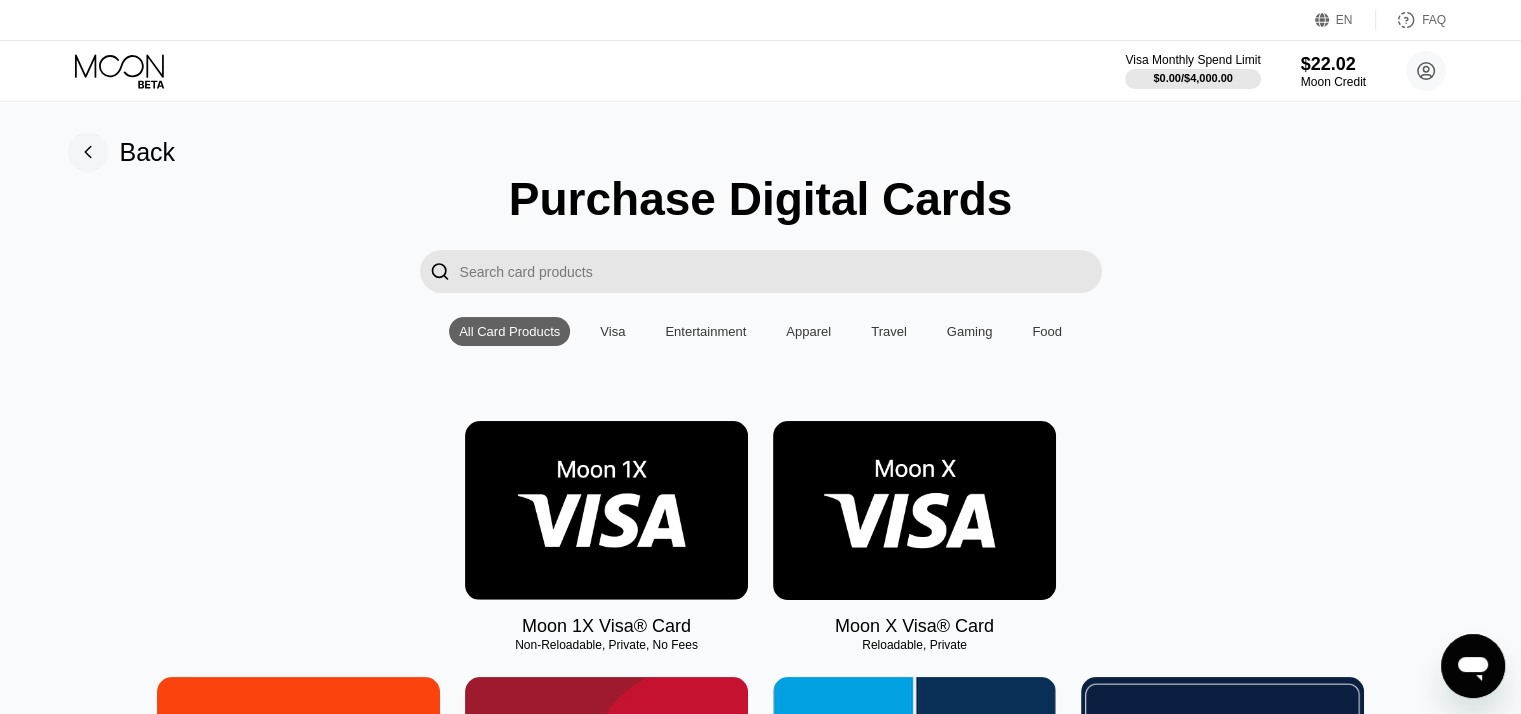click at bounding box center [606, 510] 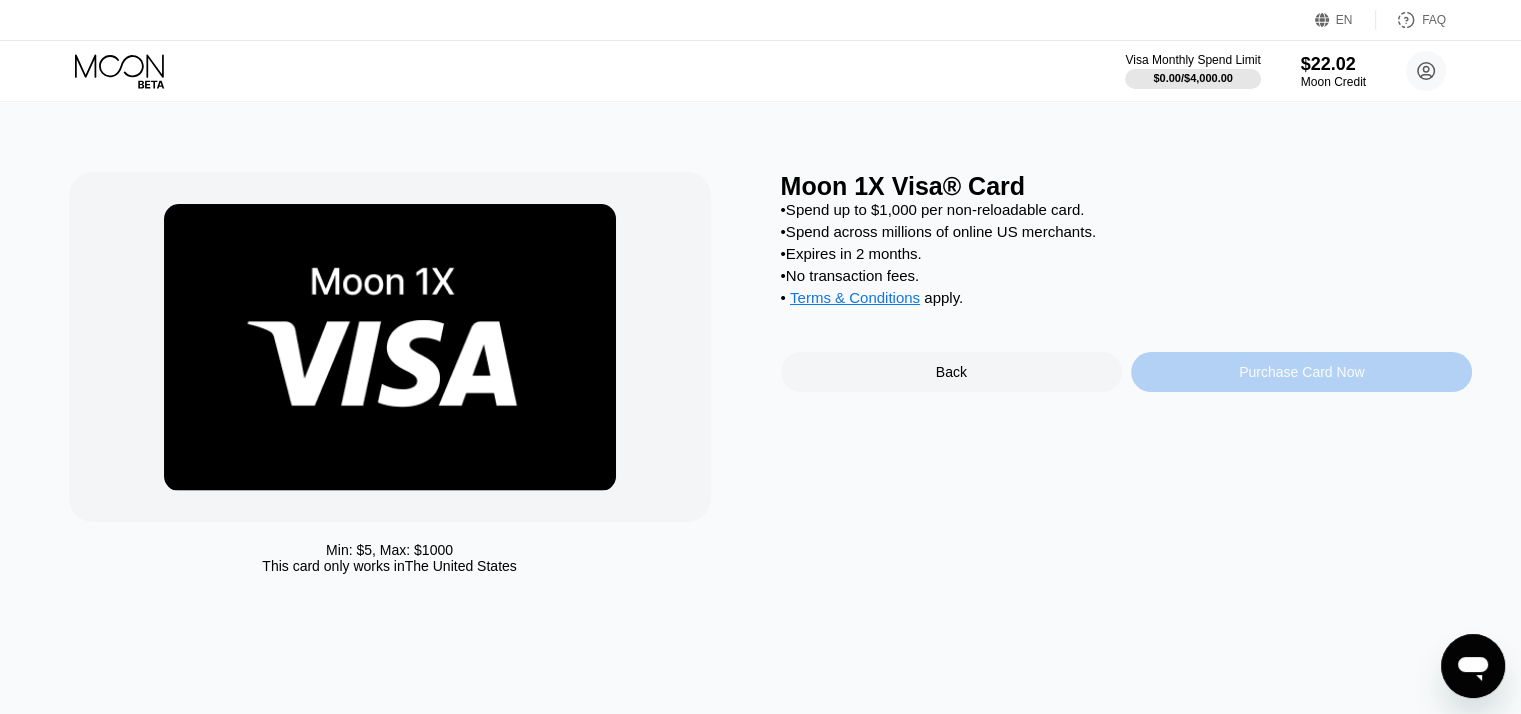 click on "Purchase Card Now" at bounding box center (1301, 372) 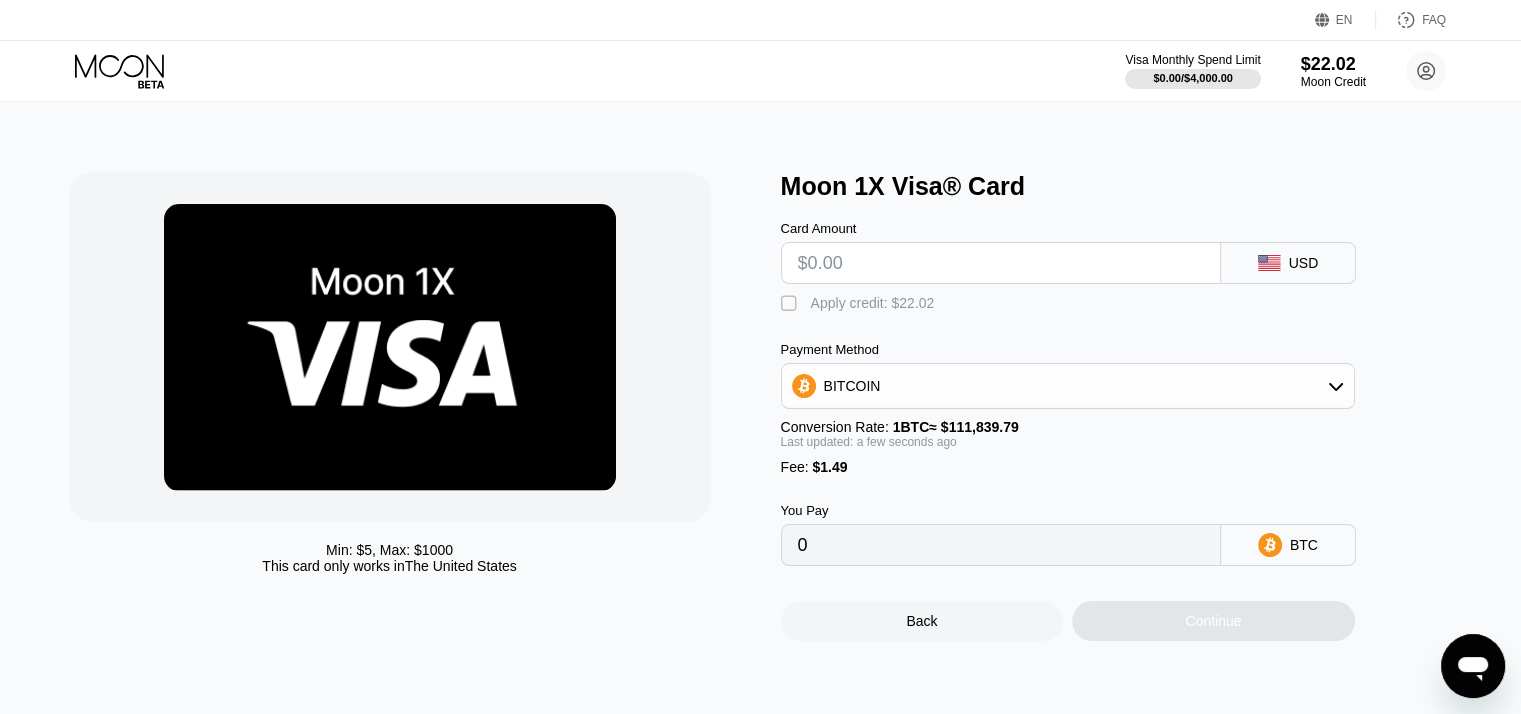 click at bounding box center [1001, 263] 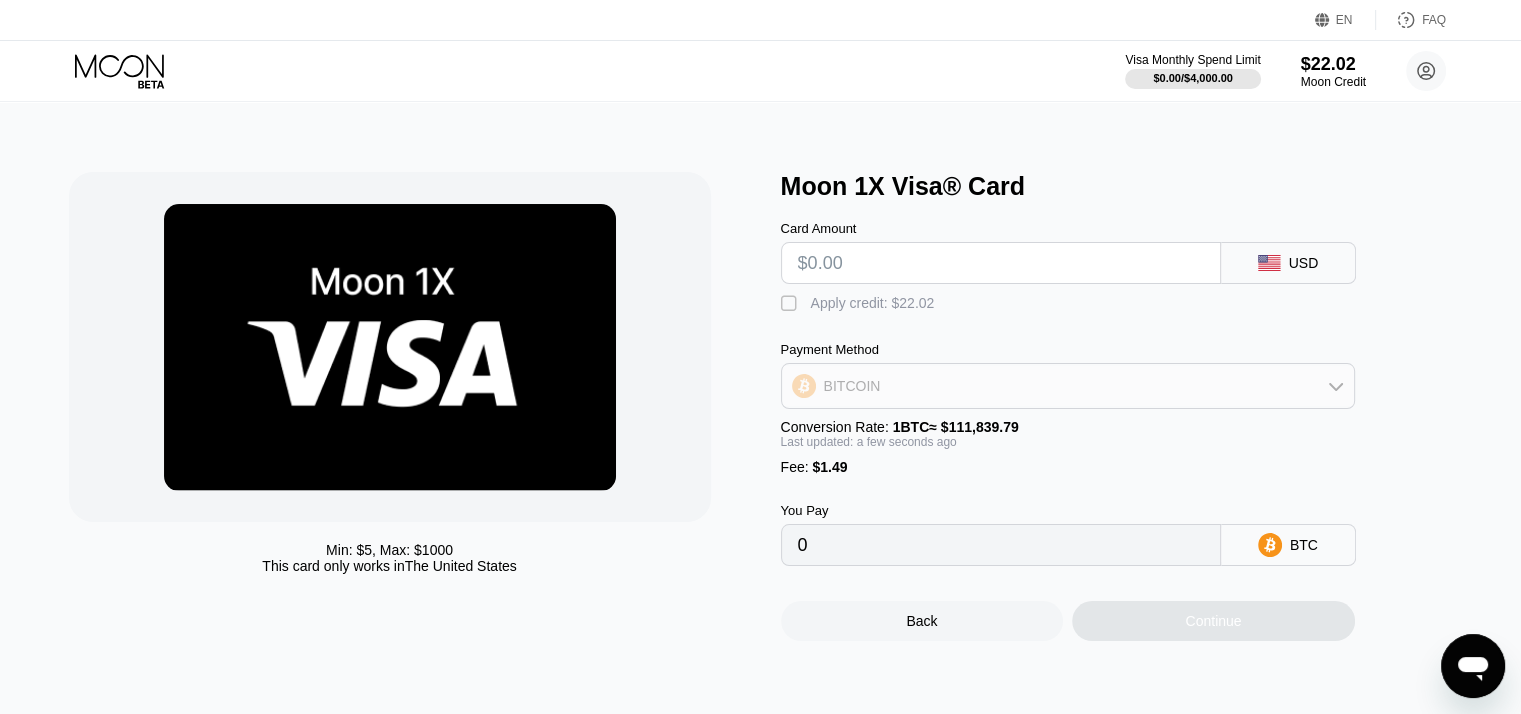 click on "BITCOIN" at bounding box center (1068, 386) 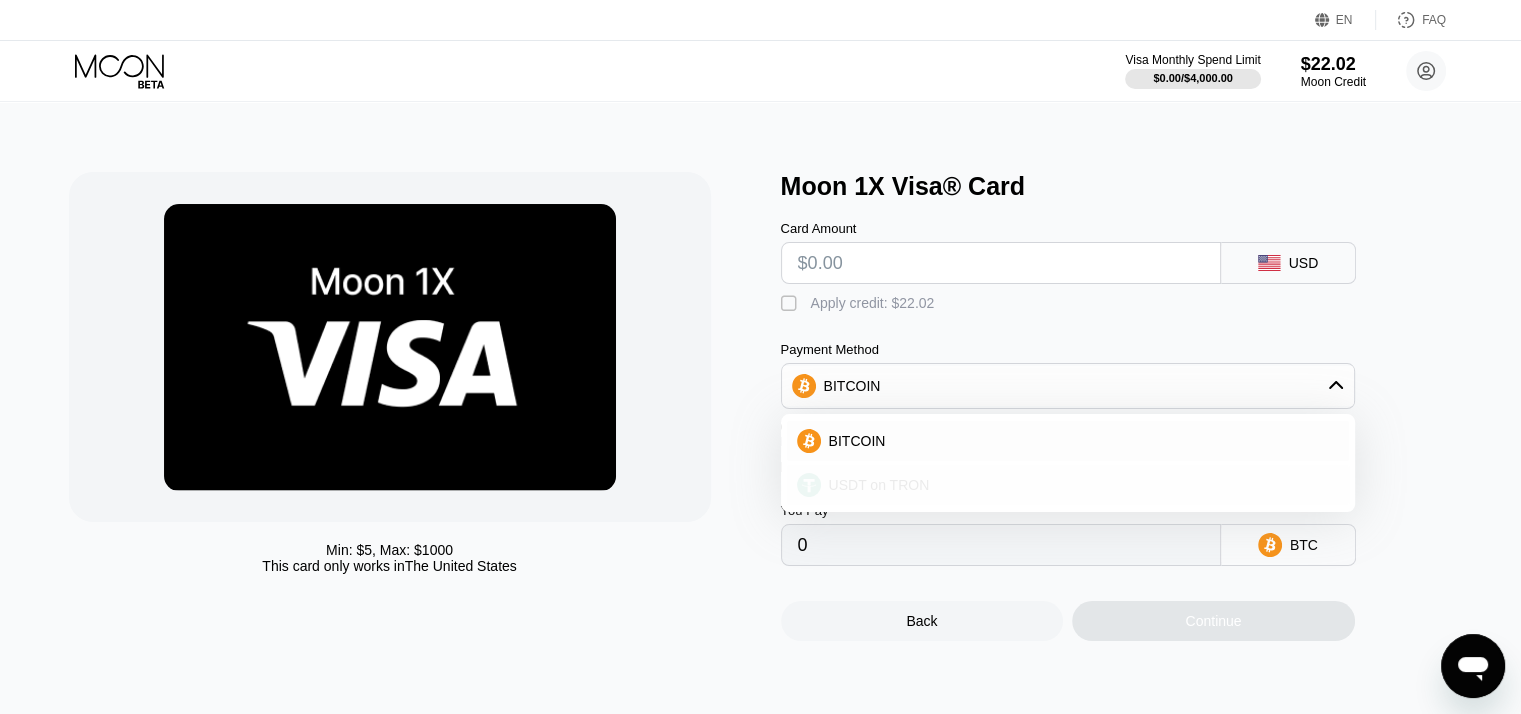 click on "USDT on TRON" at bounding box center (879, 485) 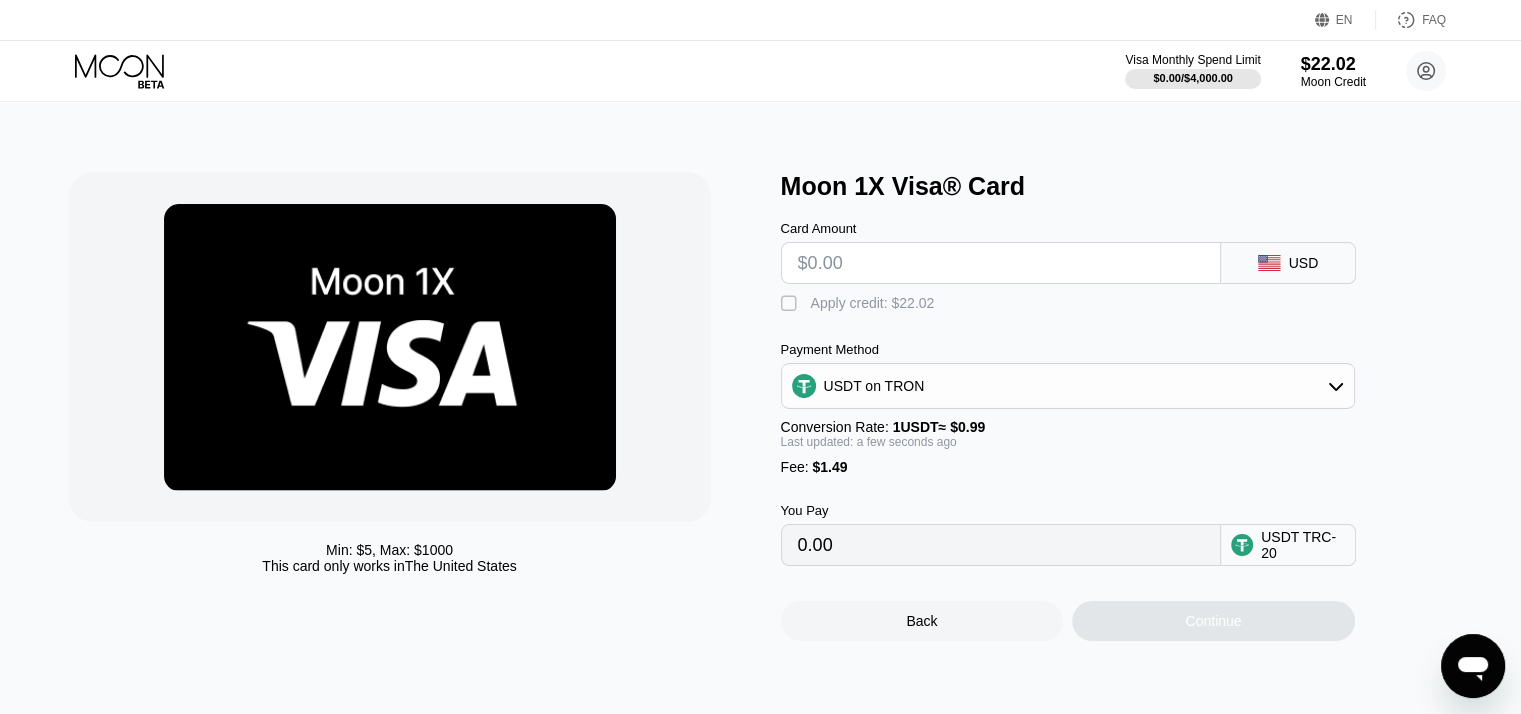 click on "0.00" at bounding box center (1001, 545) 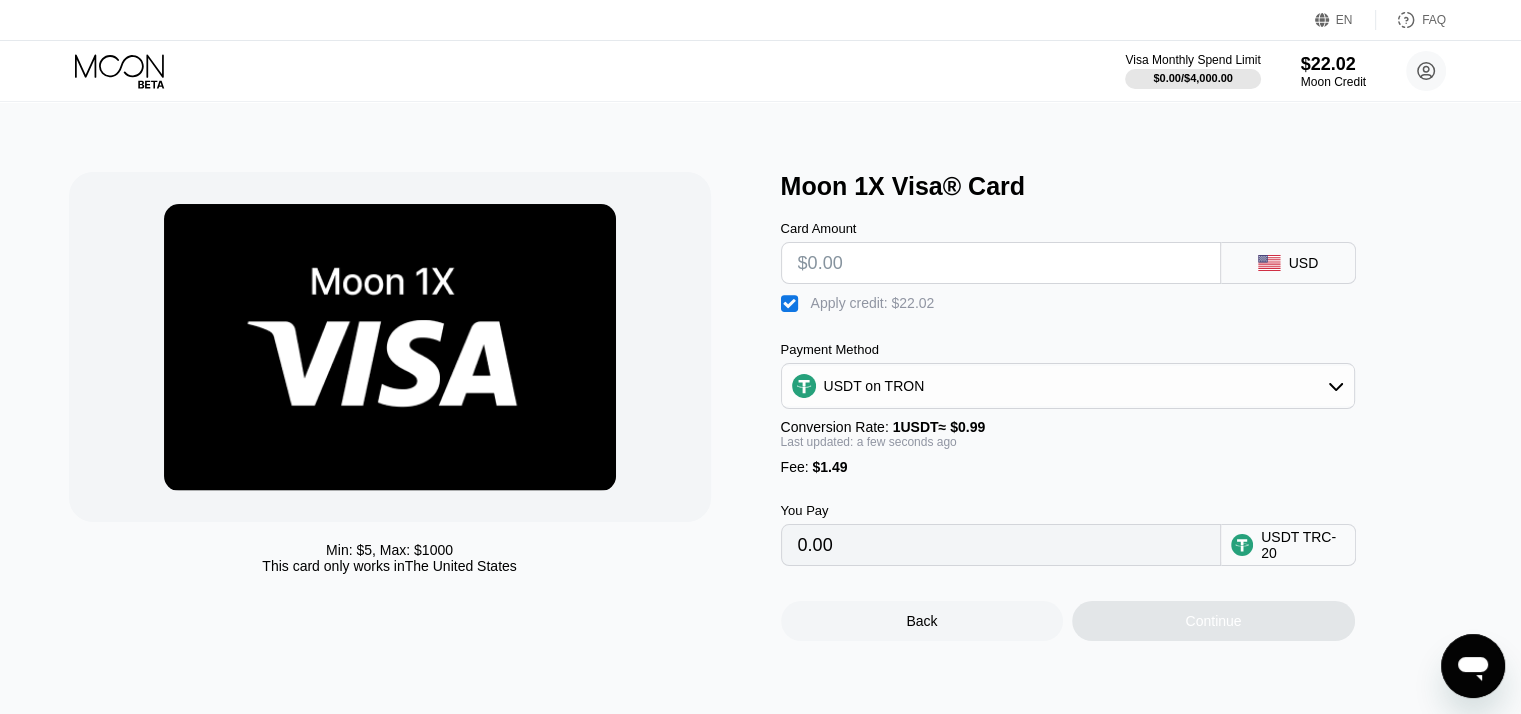 click on "0.00" at bounding box center (1001, 545) 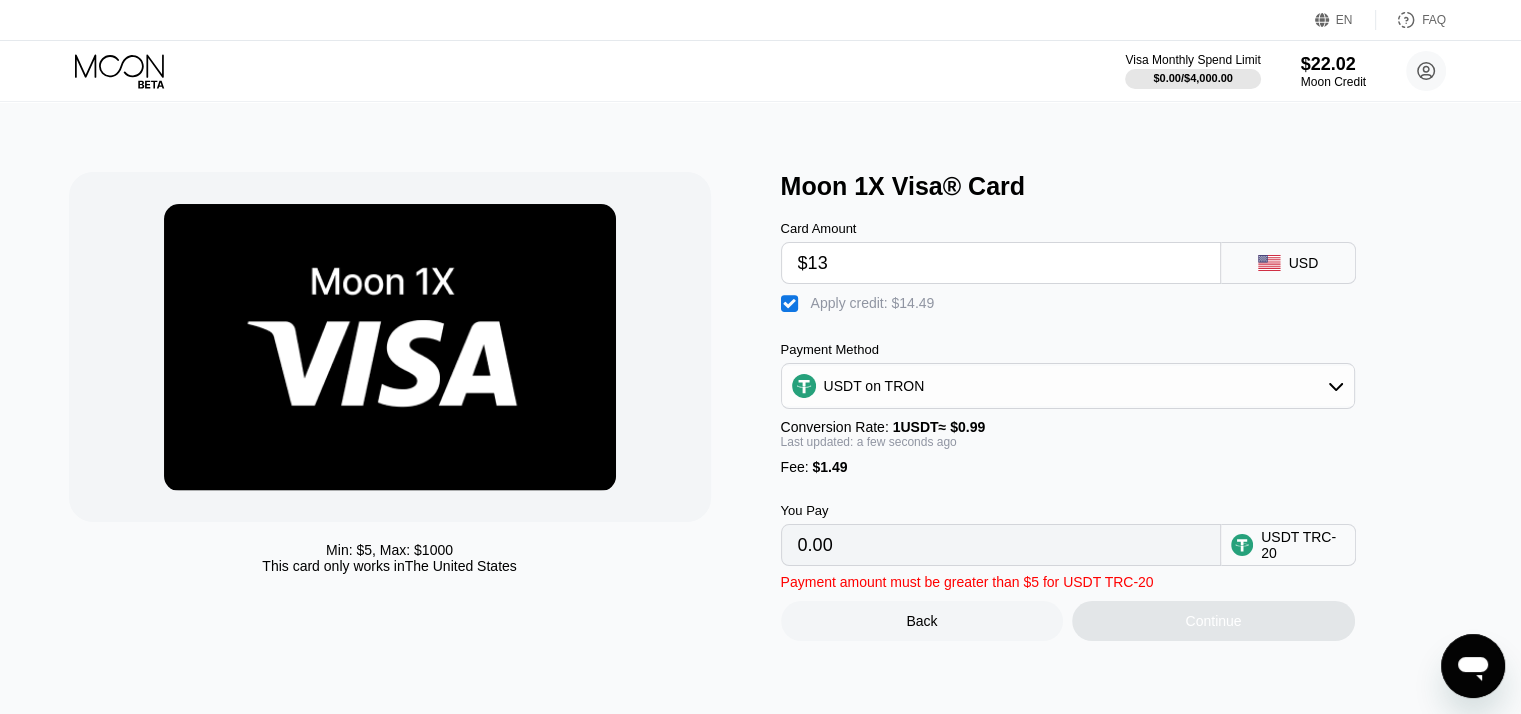 type on "$13" 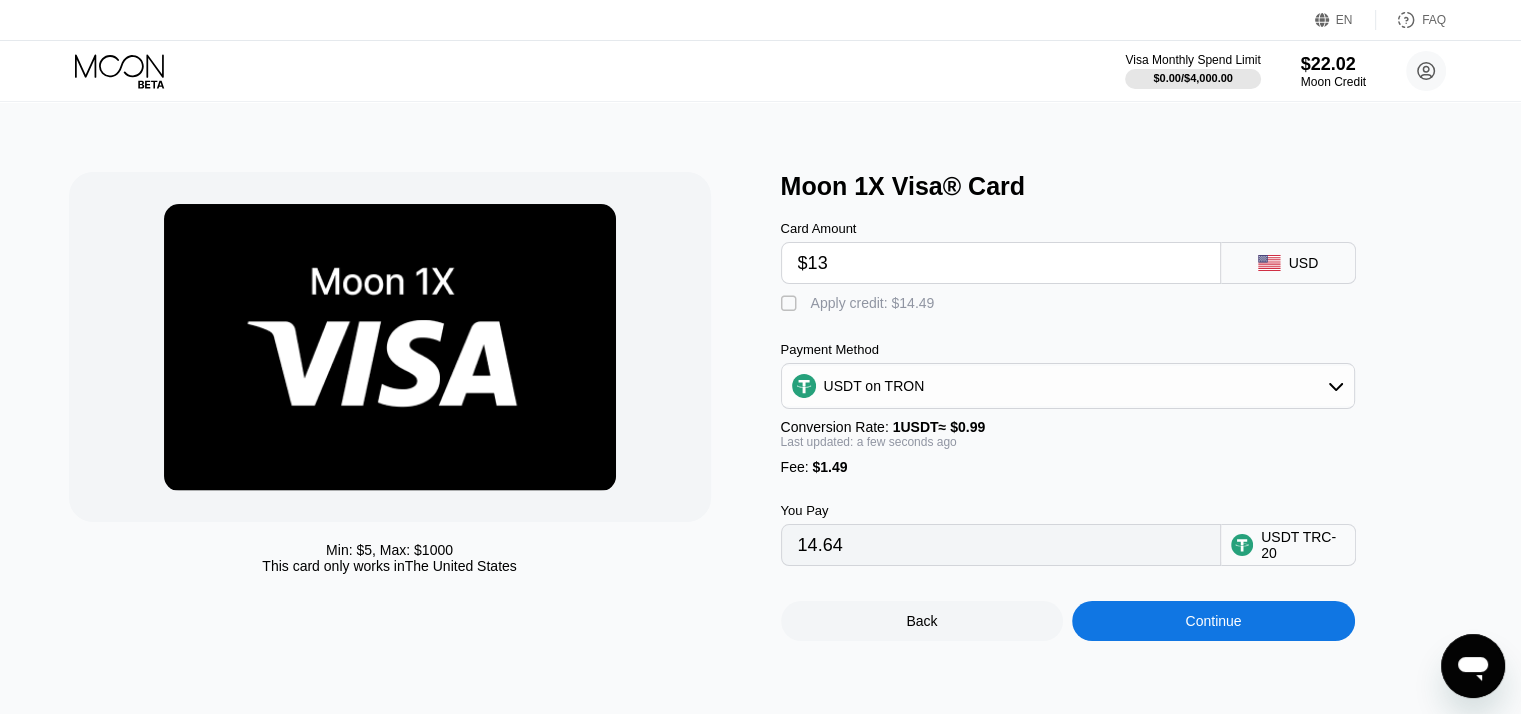 click on "Apply credit: $14.49" at bounding box center [873, 303] 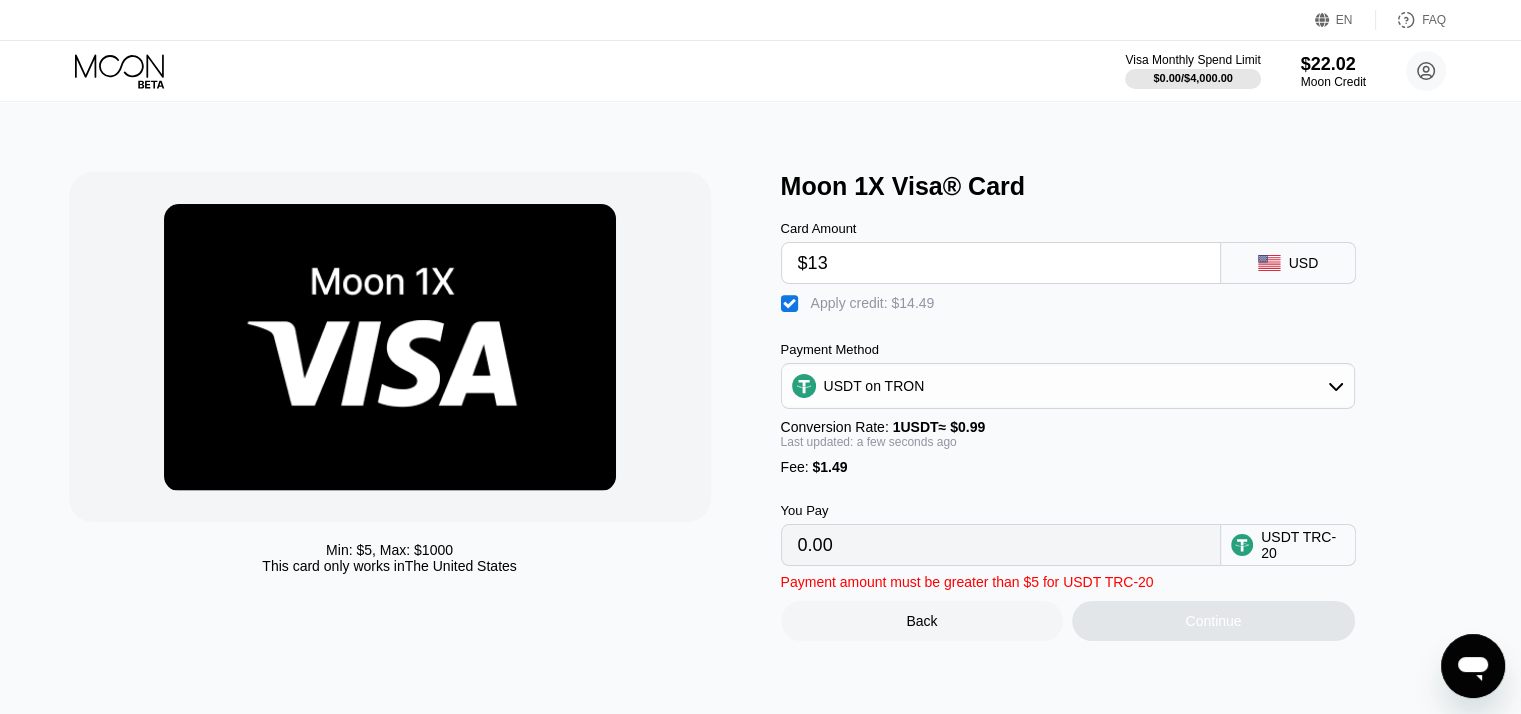 click on "Apply credit: $14.49" at bounding box center (873, 303) 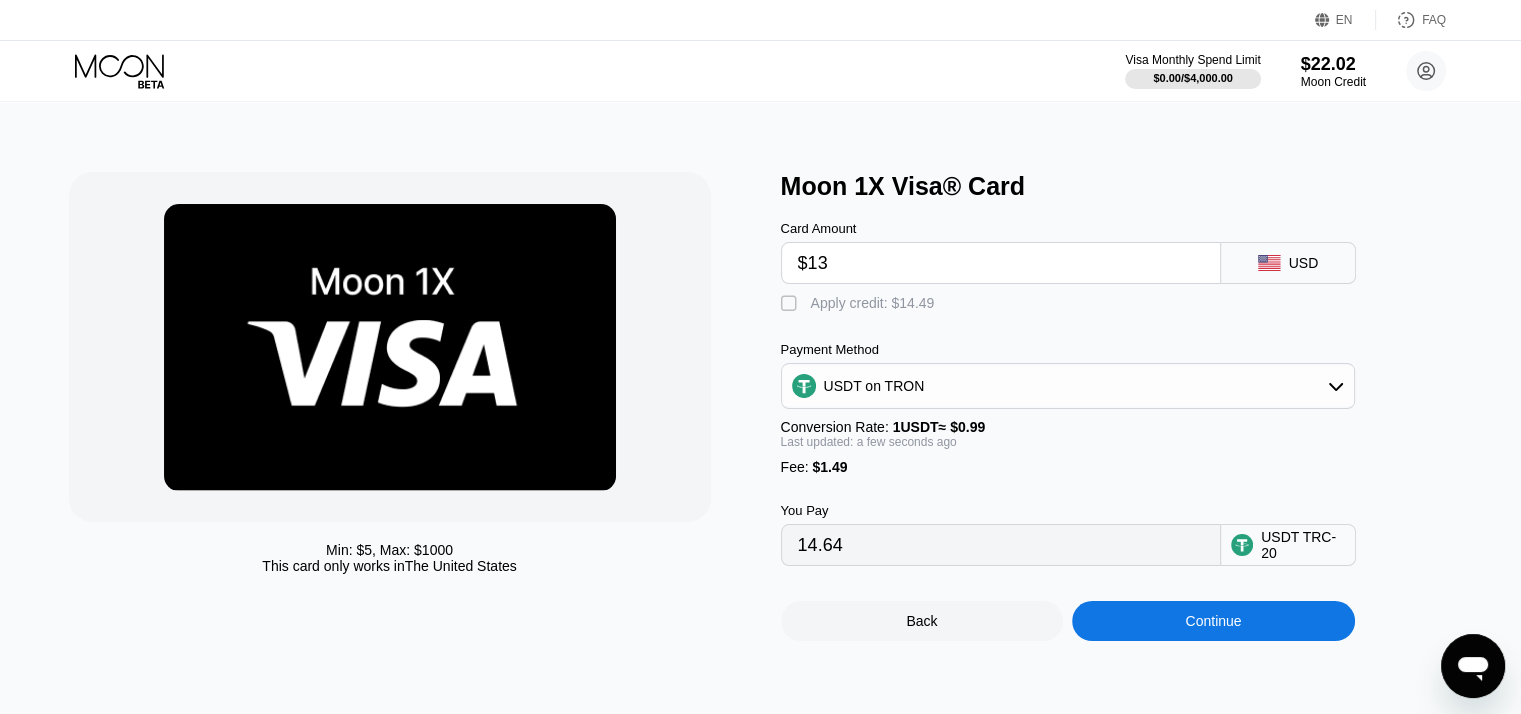 click on "Card Amount $13 USD  Apply credit: $14.49 Payment Method USDT on TRON Conversion Rate:   1  USDT  ≈   $0.99 Last updated:   a few seconds ago Fee :   $1.49 You Pay 14.64 USDT TRC-20" at bounding box center [1101, 383] 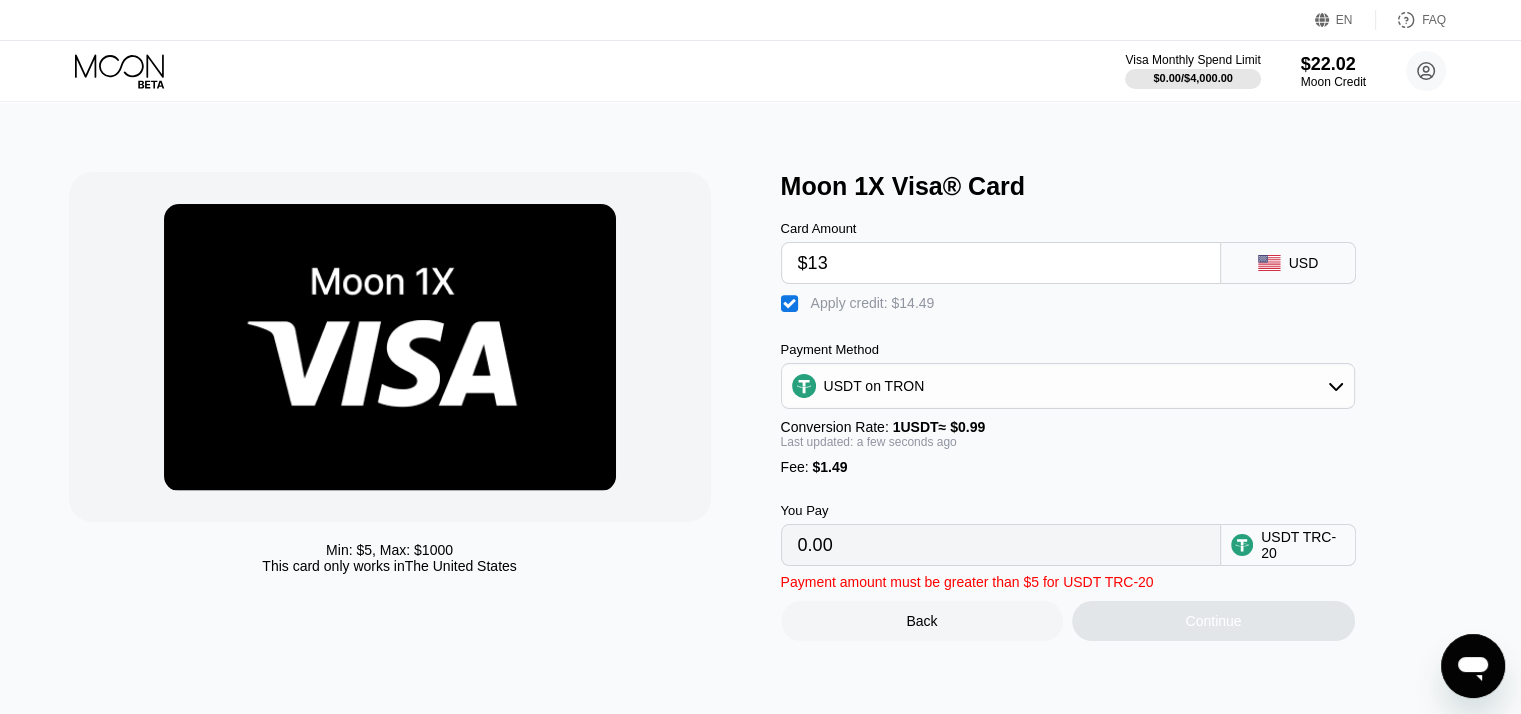 click on "USDT TRC-20" at bounding box center [1303, 545] 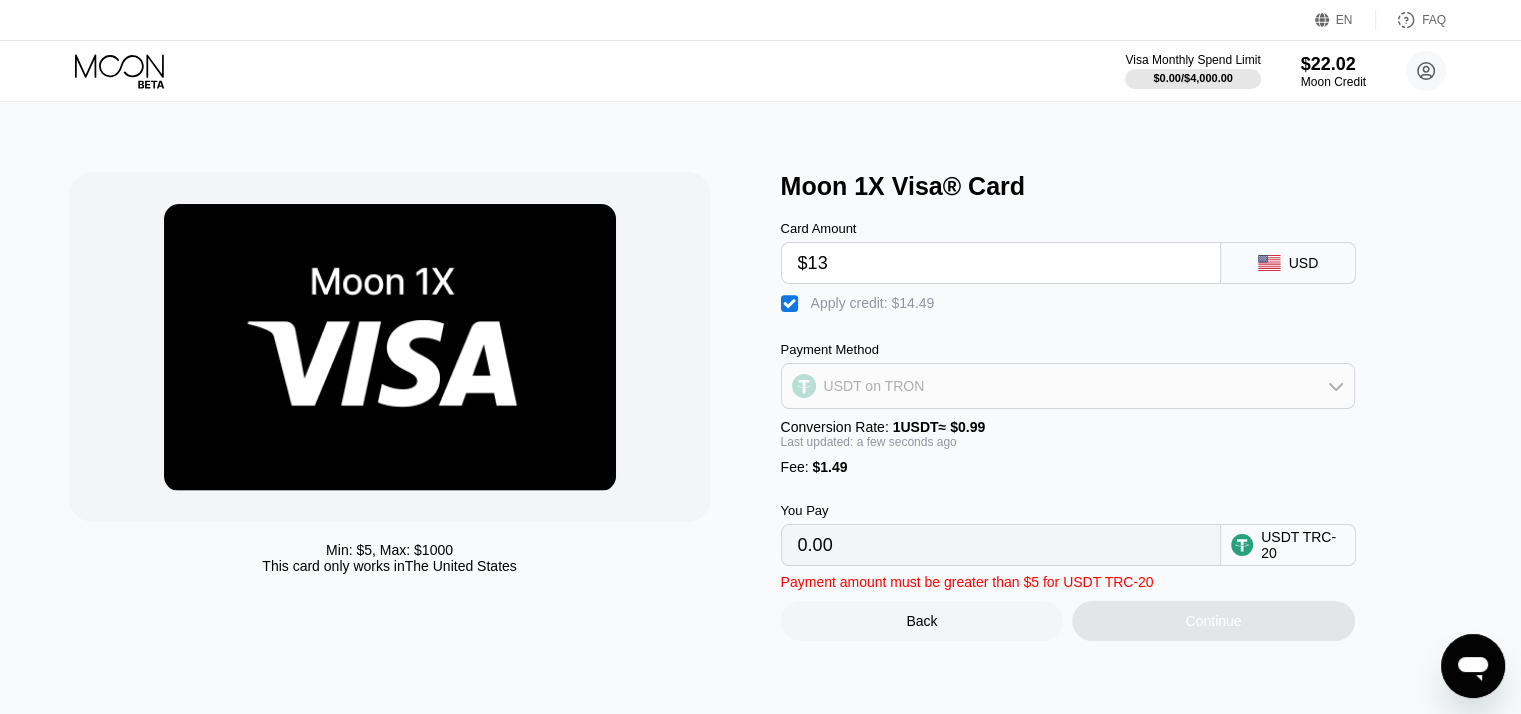 click on "USDT on TRON" at bounding box center [1068, 386] 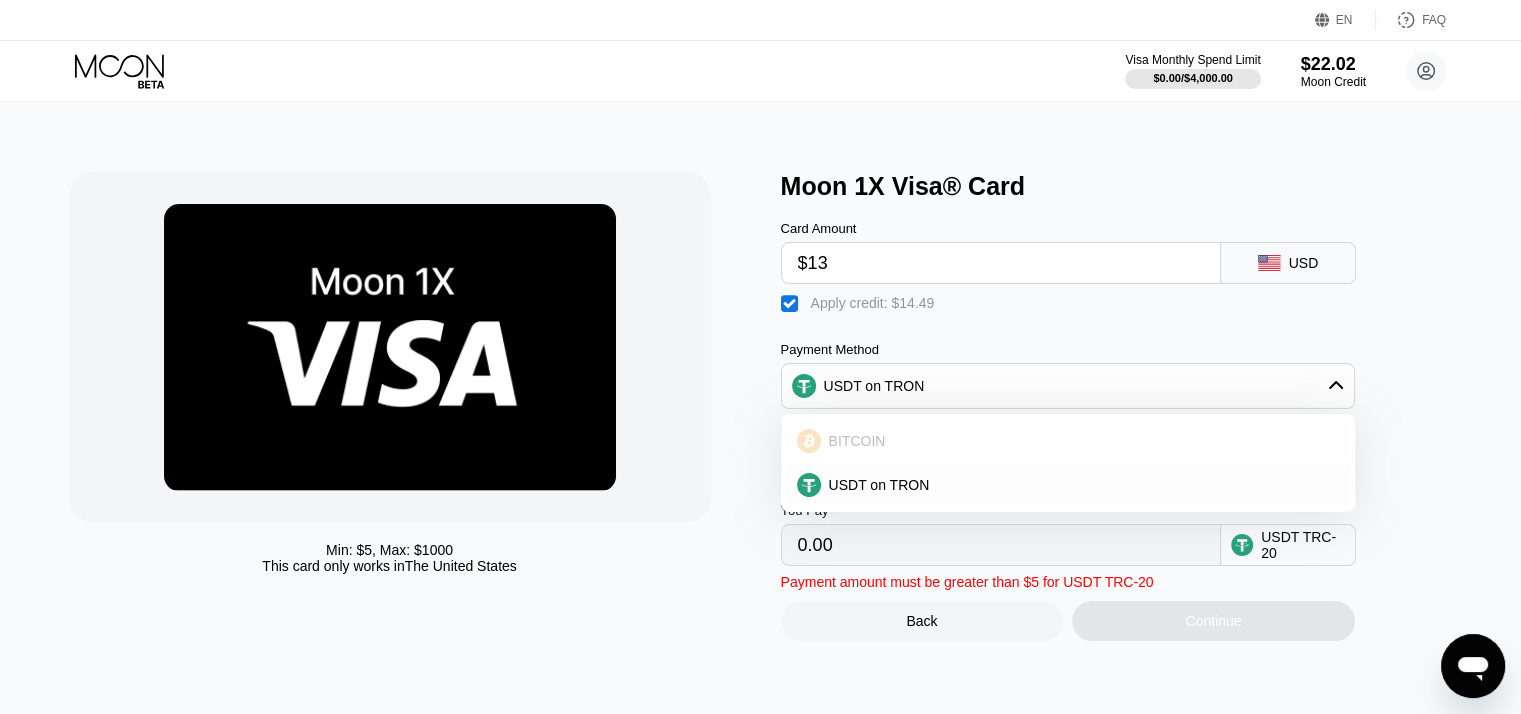 click on "BITCOIN" at bounding box center [1068, 441] 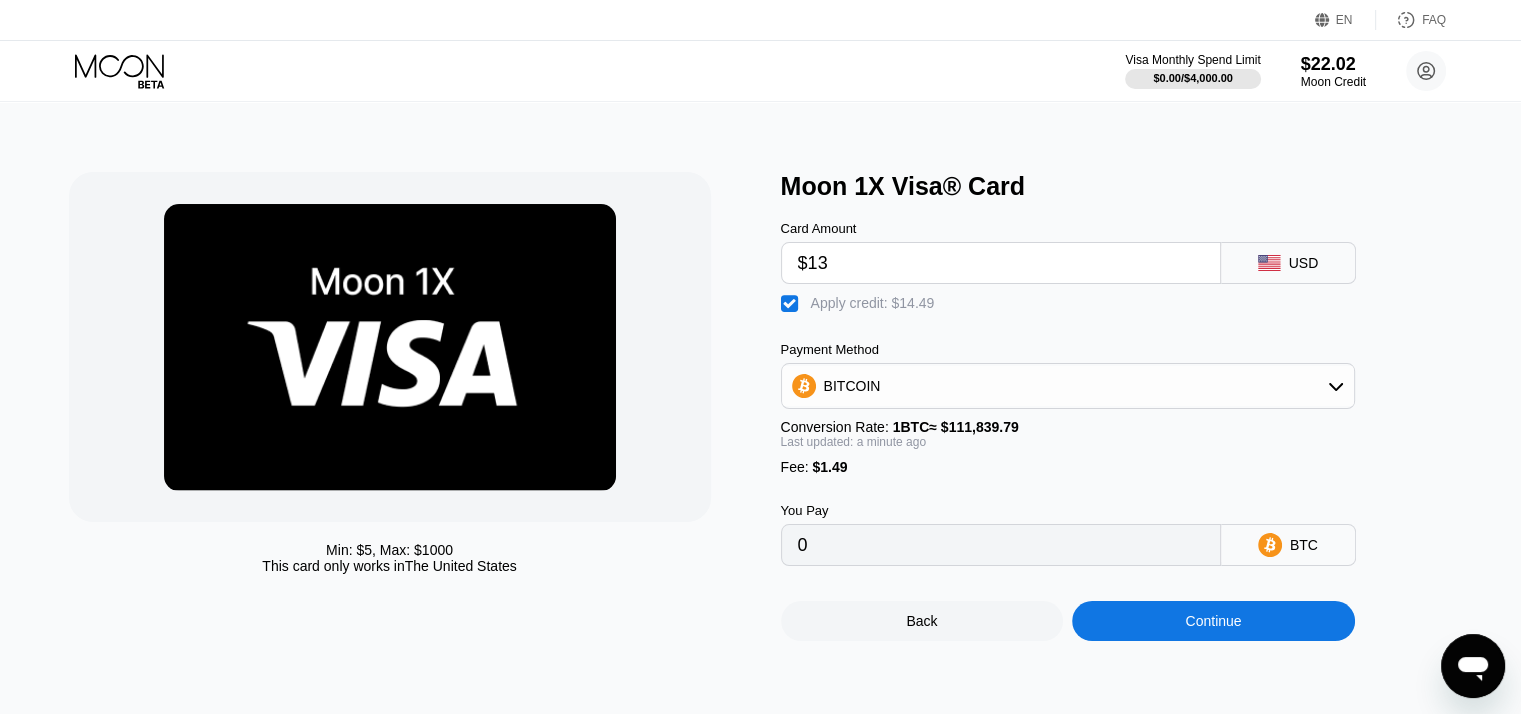 click on "Card Amount $13 USD  Apply credit: $14.49 Payment Method BITCOIN Conversion Rate:   1  BTC  ≈   $111,839.79 Last updated:   a minute ago Fee :   $1.49 You Pay 0 BTC" at bounding box center [1101, 383] 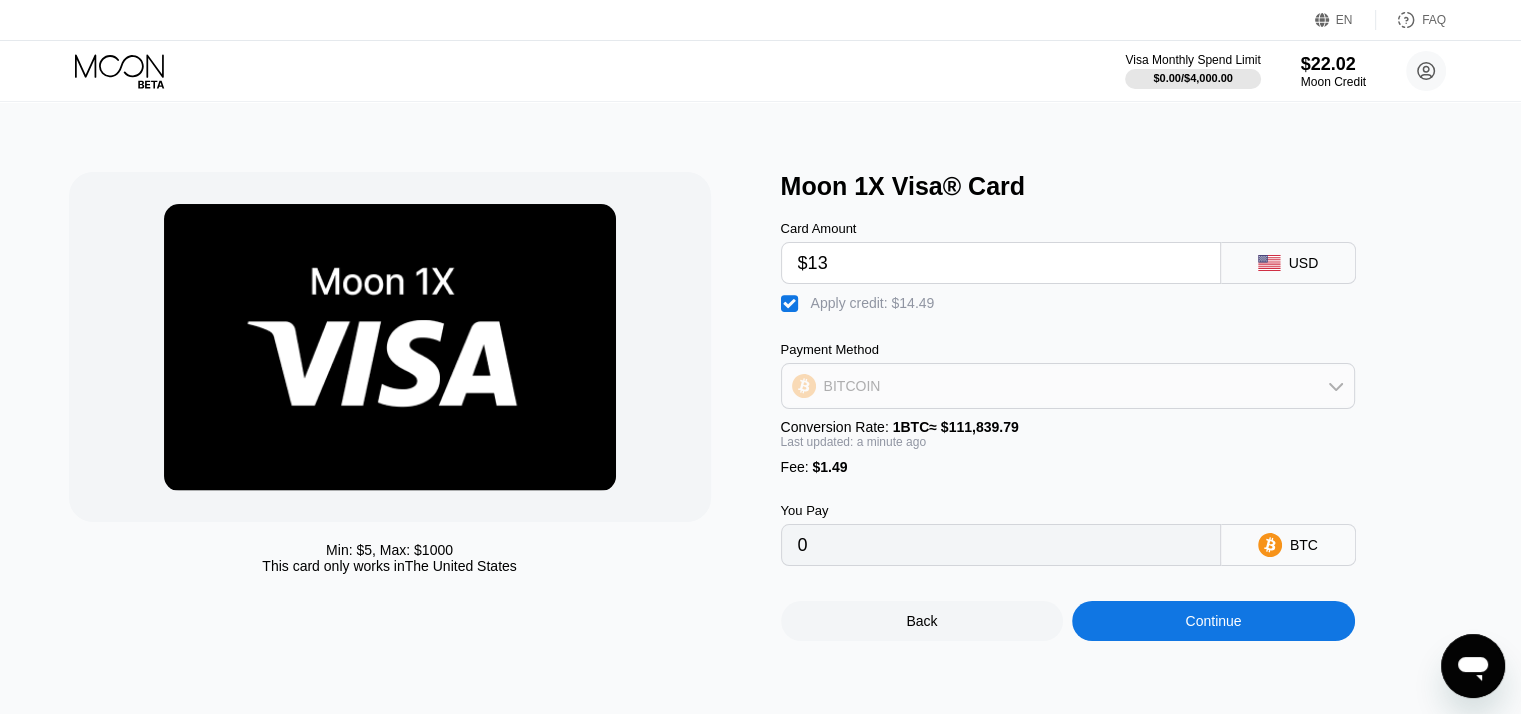 click on "BITCOIN" at bounding box center (1068, 386) 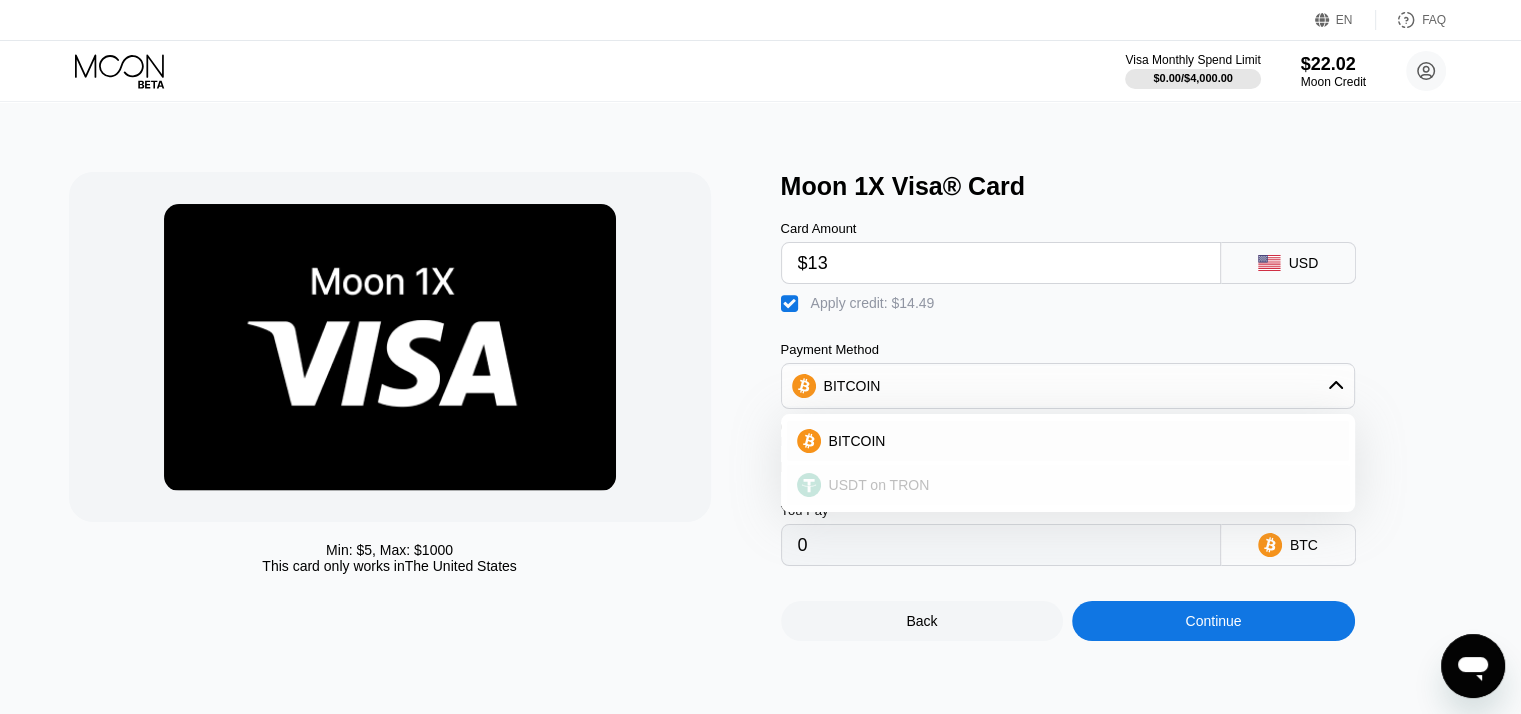 click on "USDT on TRON" at bounding box center (1068, 485) 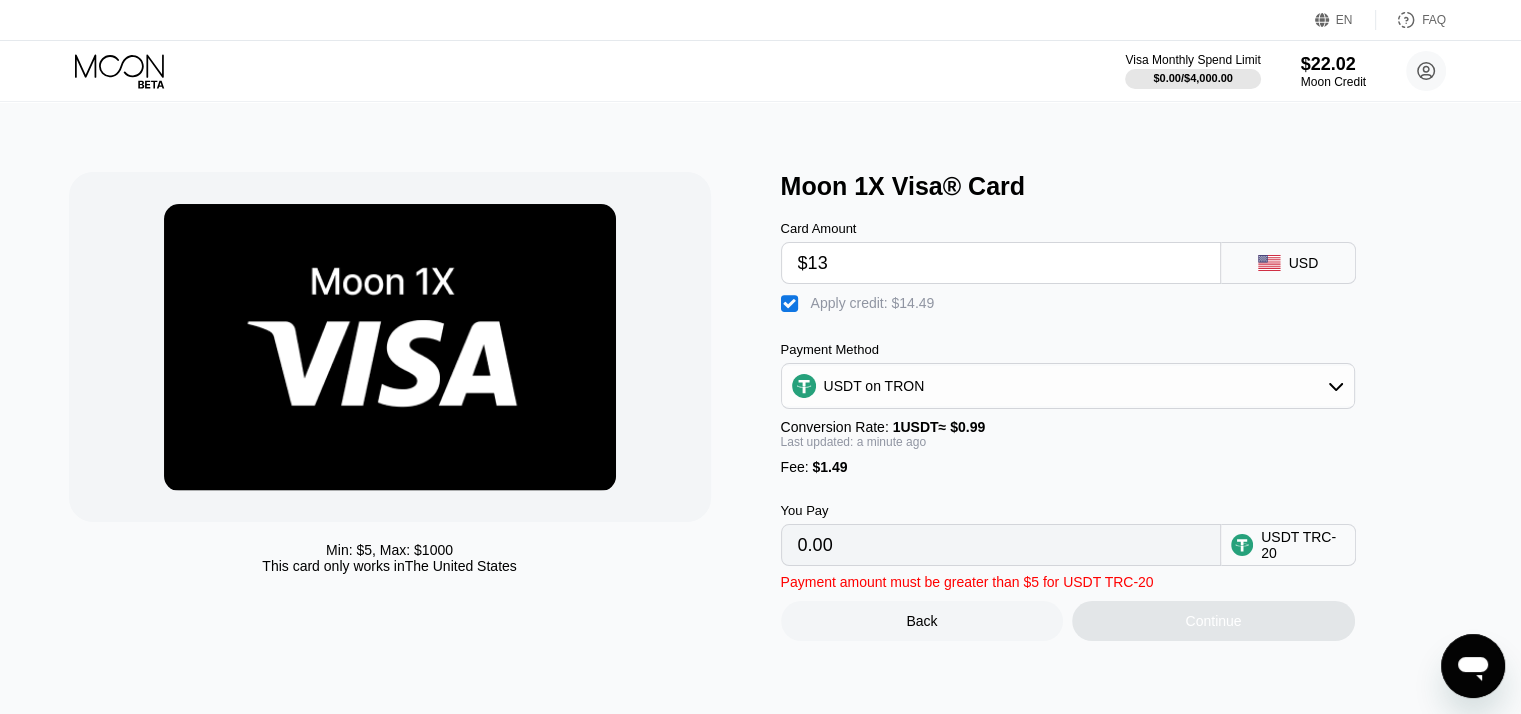 click on "Apply credit: $14.49" at bounding box center [873, 303] 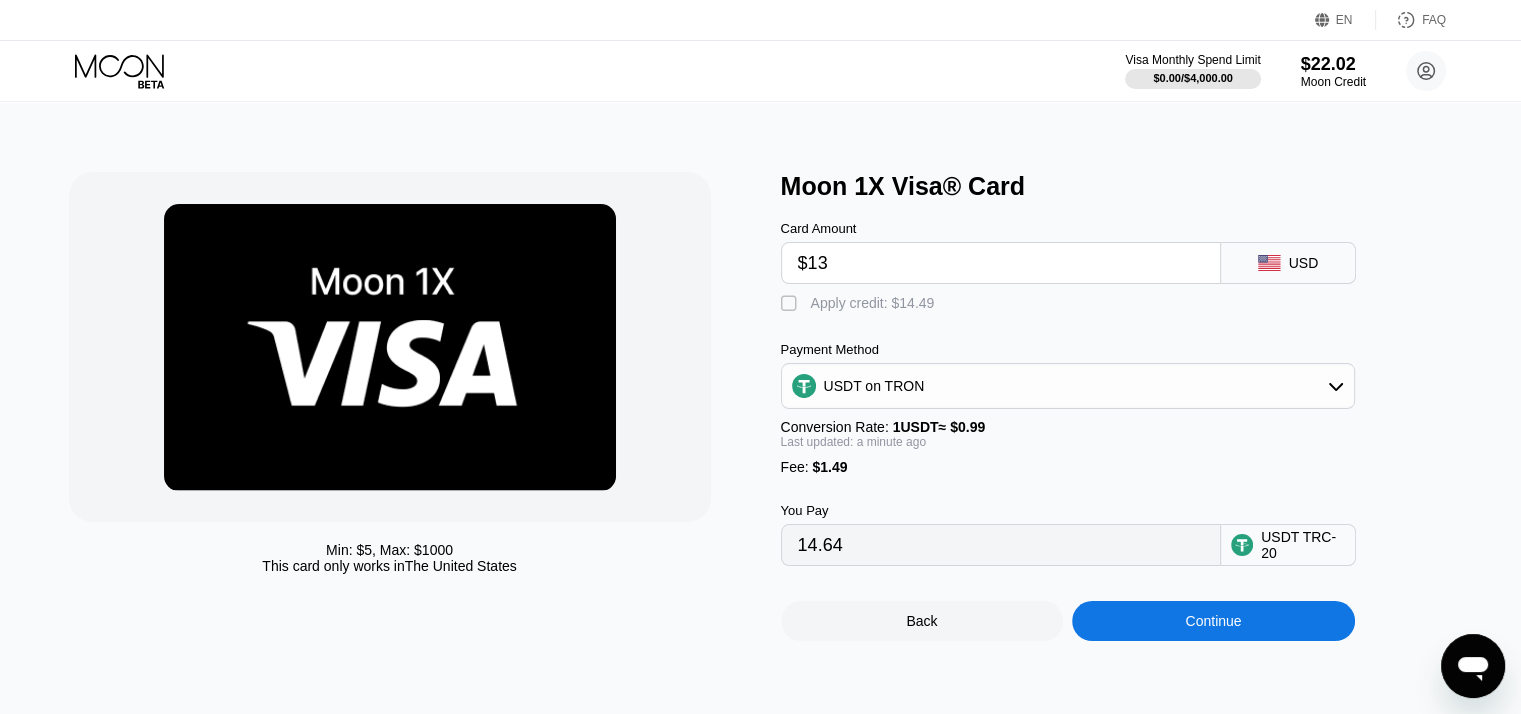 click on "$13" at bounding box center [1001, 263] 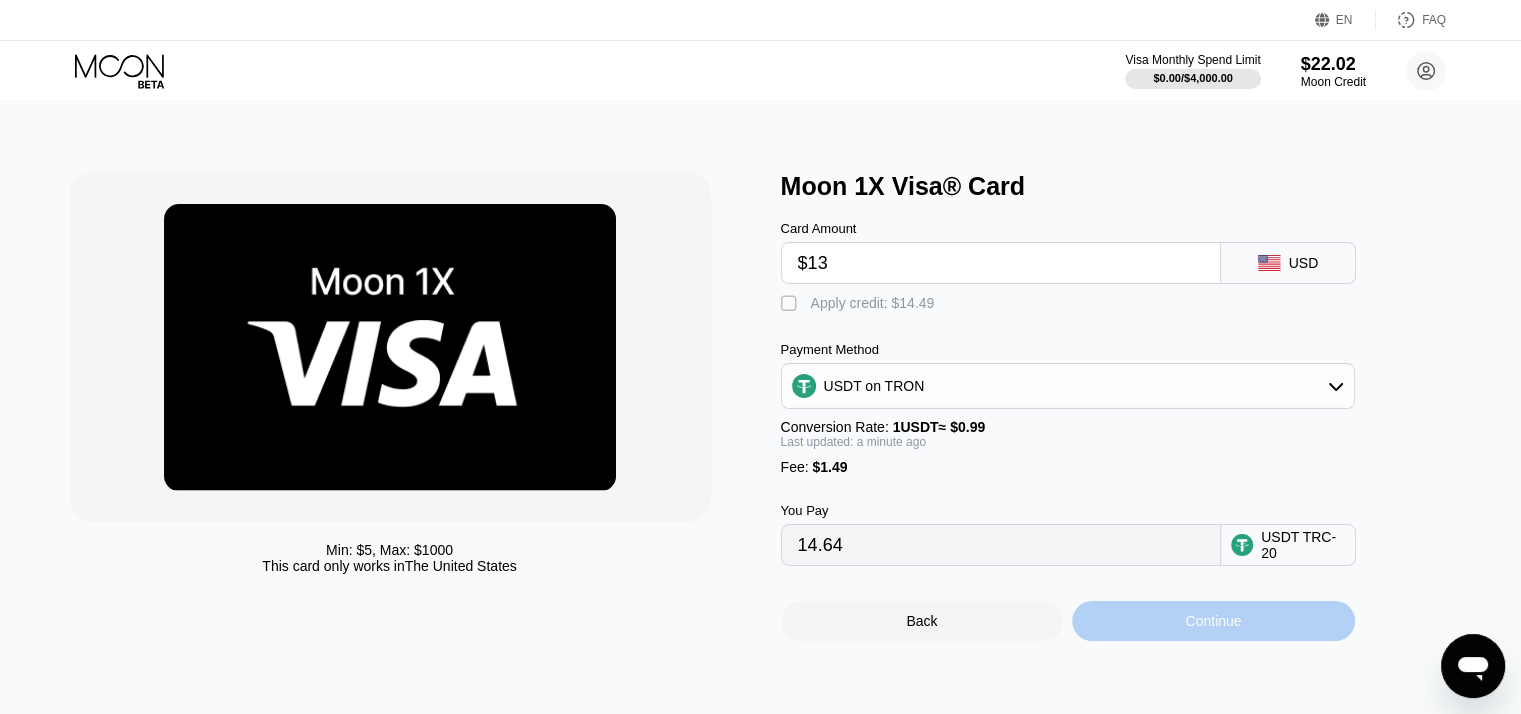 click on "Continue" at bounding box center (1213, 621) 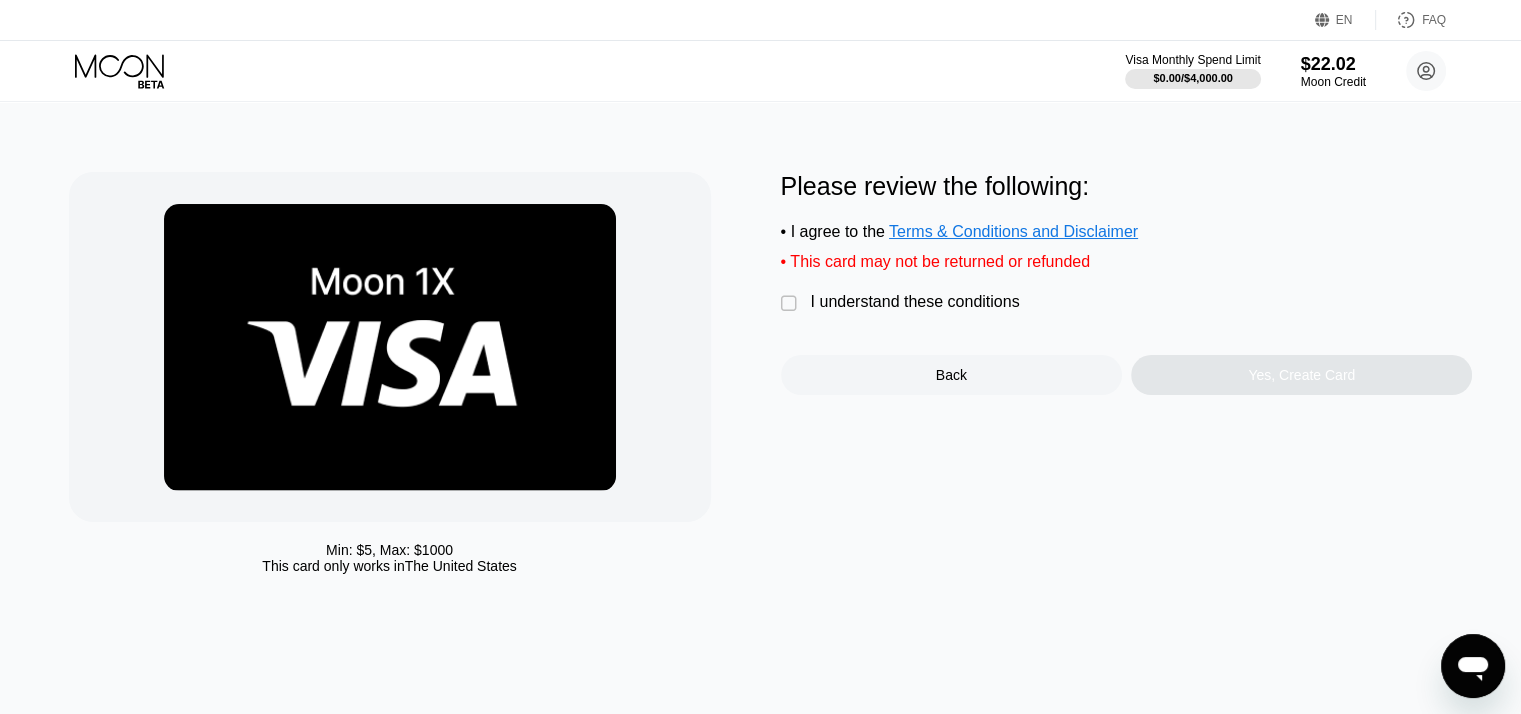 click on "I understand these conditions" at bounding box center [915, 302] 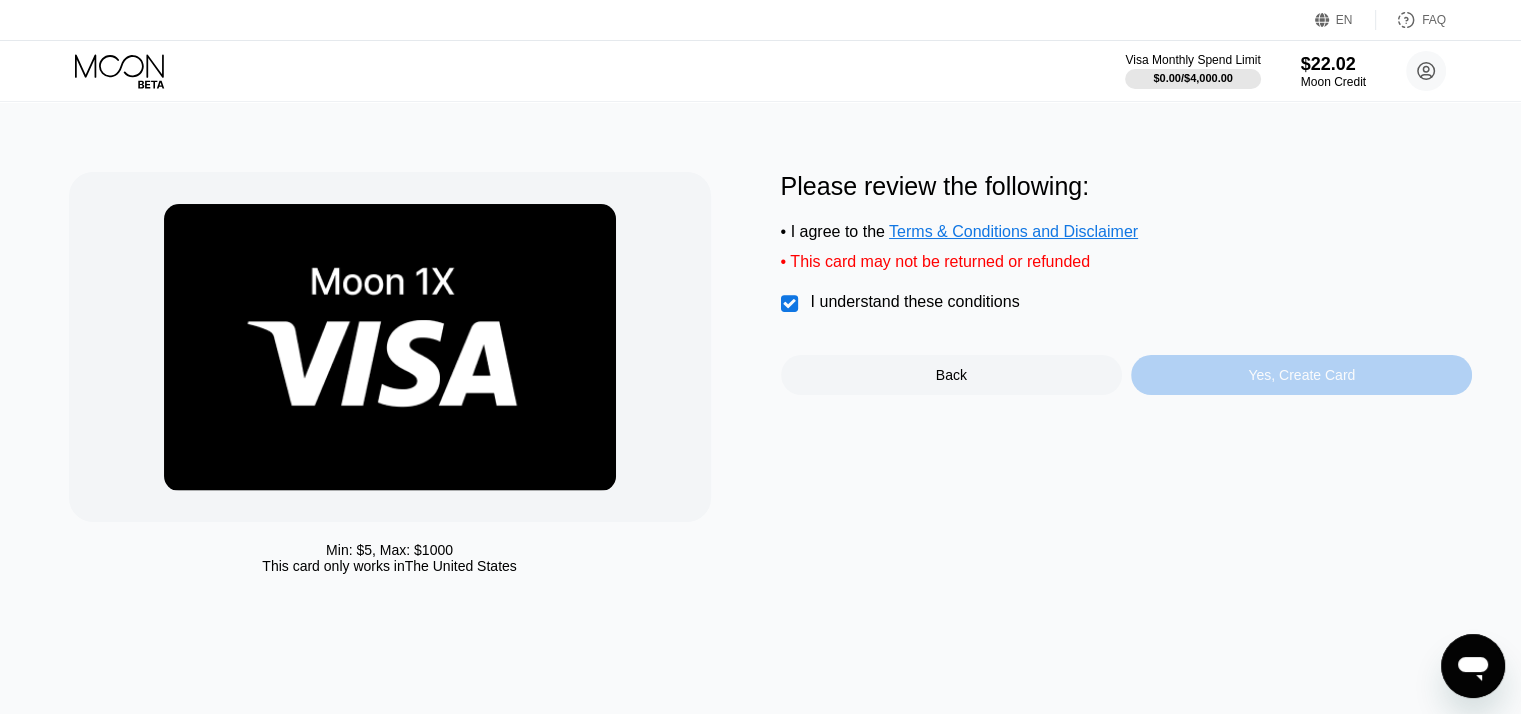 click on "Yes, Create Card" at bounding box center [1301, 375] 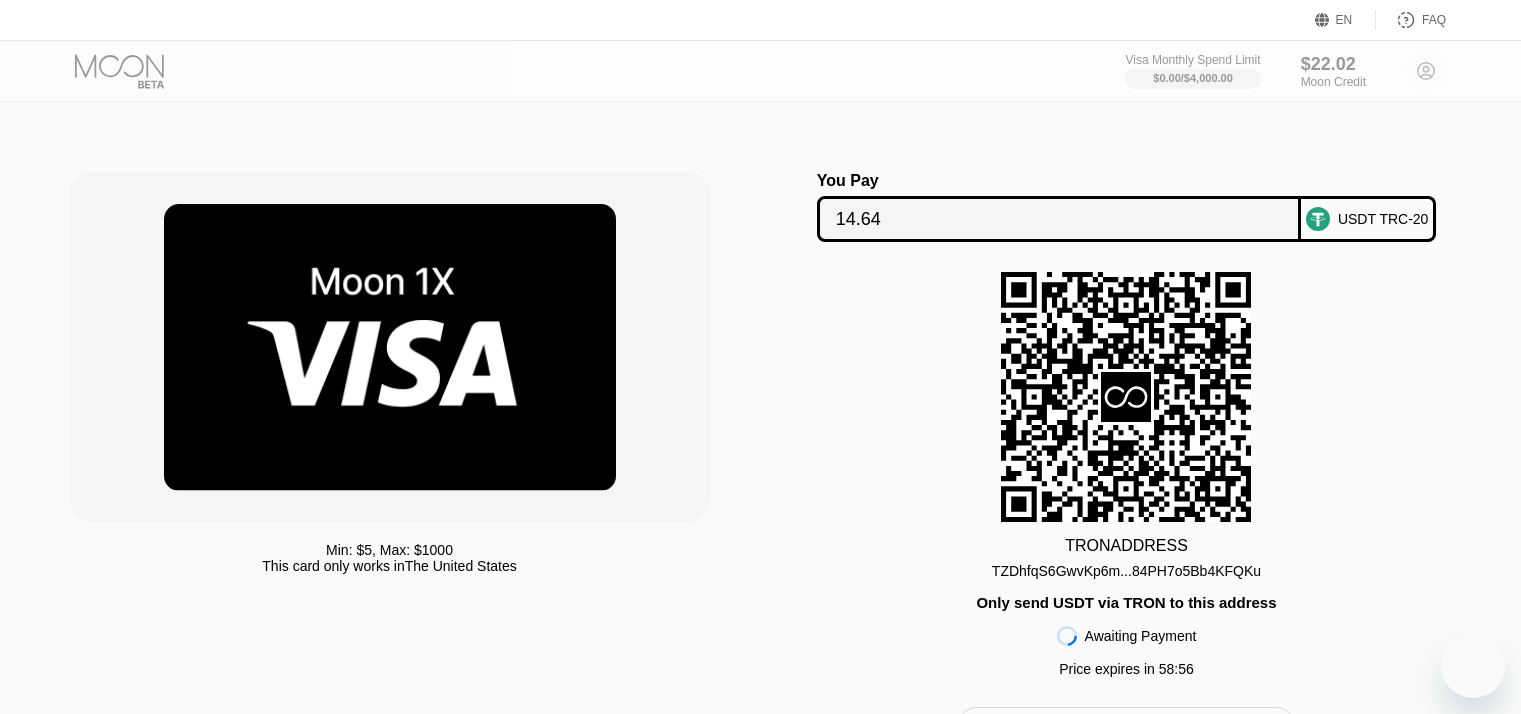 scroll, scrollTop: 0, scrollLeft: 0, axis: both 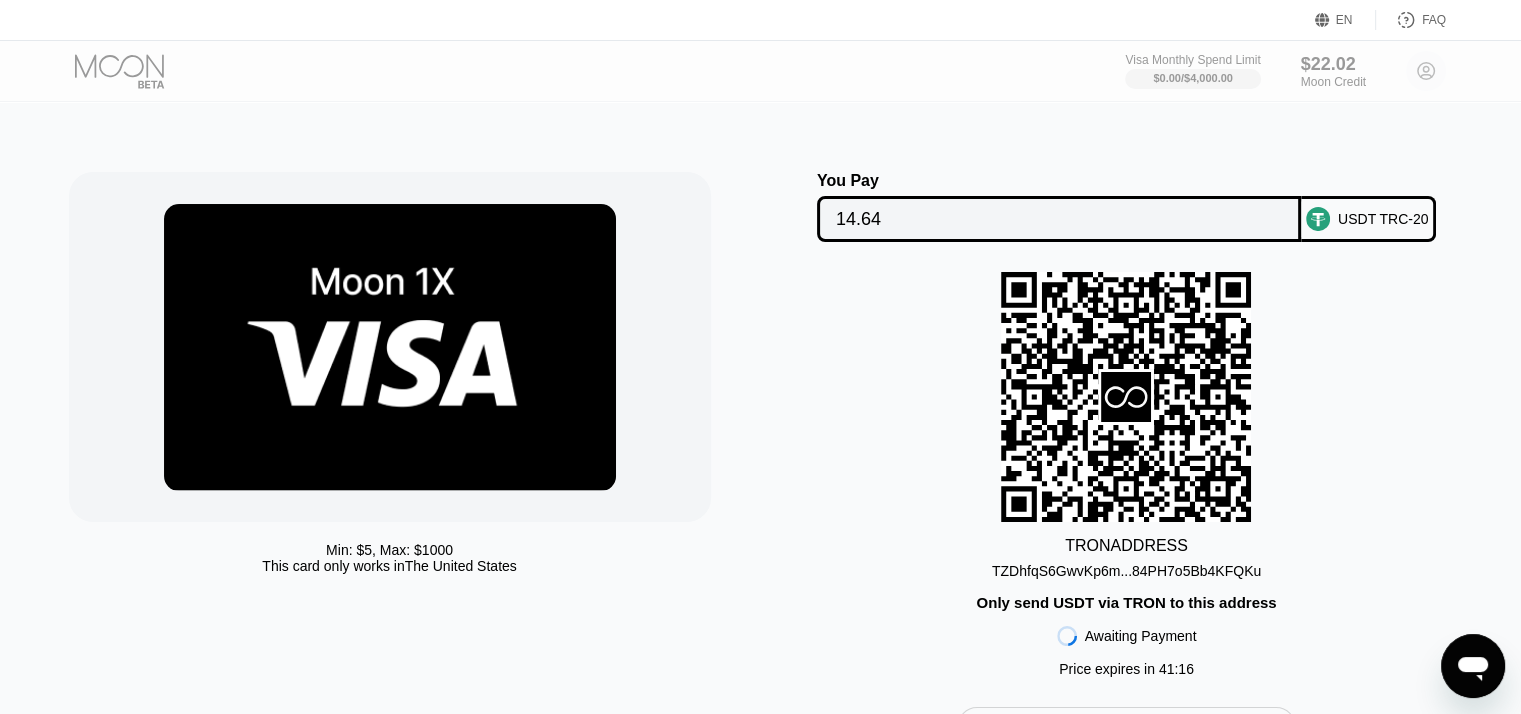 click on "TZDhfqS6GwvKp6m...84PH7o5Bb4KFQKu" at bounding box center [1126, 567] 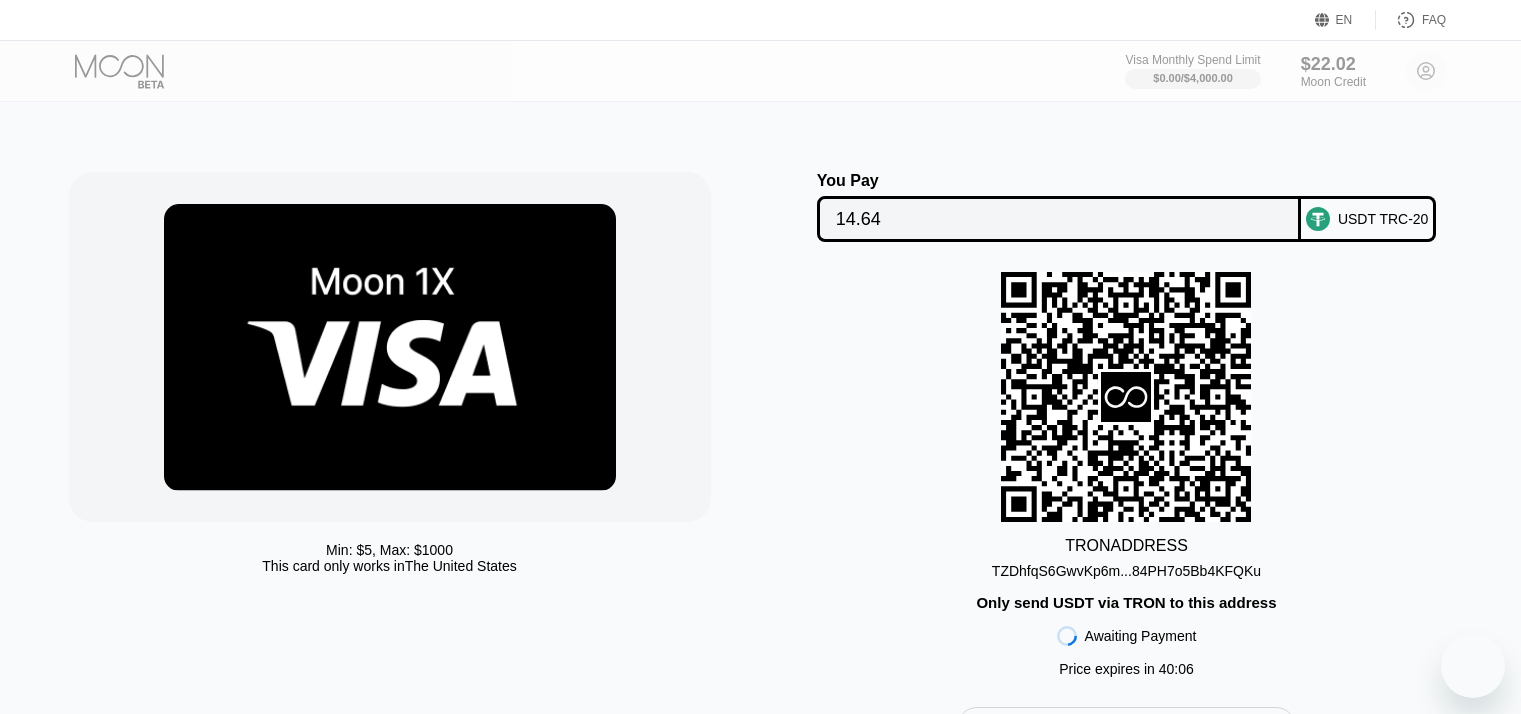 scroll, scrollTop: 0, scrollLeft: 0, axis: both 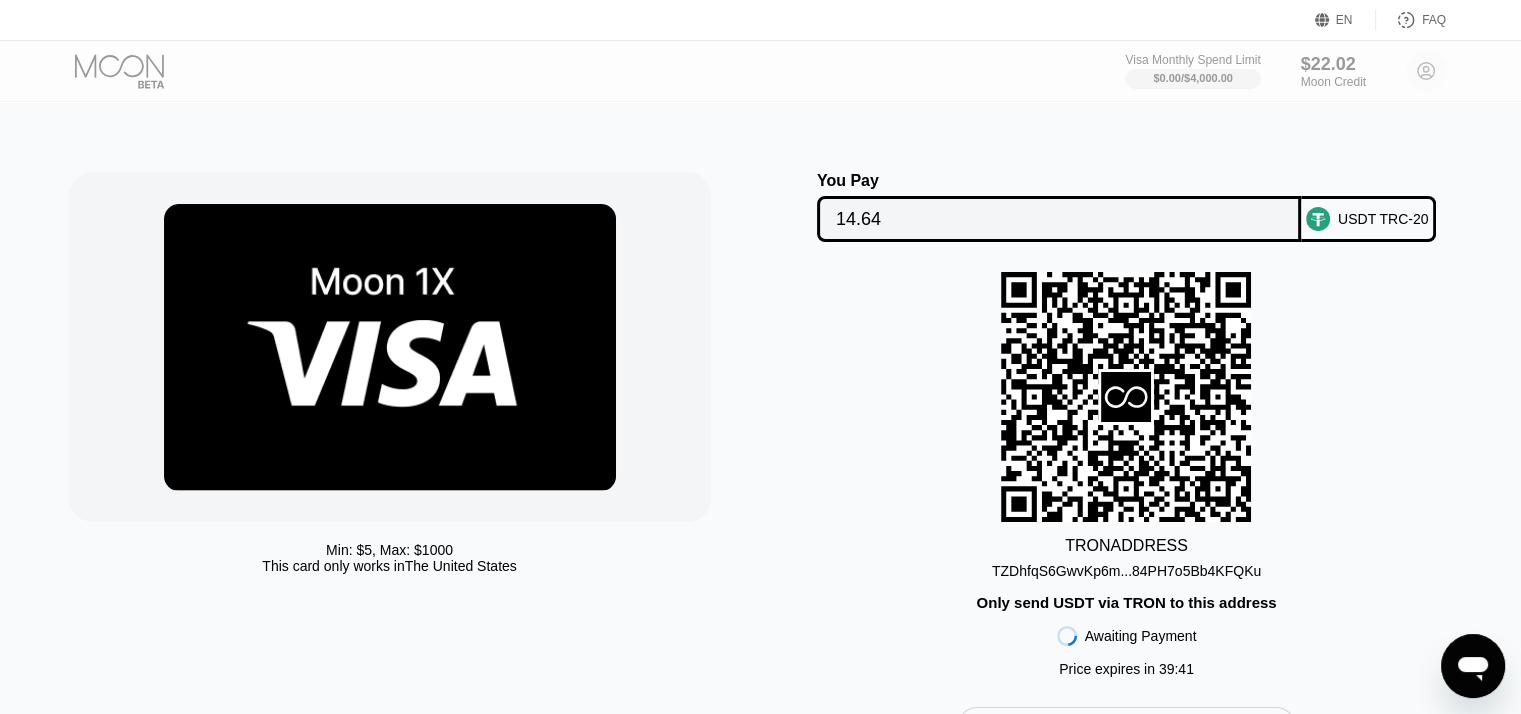 click on "TRON  ADDRESS TZDhfqS6GwvKp6m...84PH7o5Bb4KFQKu Only send USDT via TRON to this address Awaiting Payment Price expires in   39 : 41" at bounding box center (1127, 479) 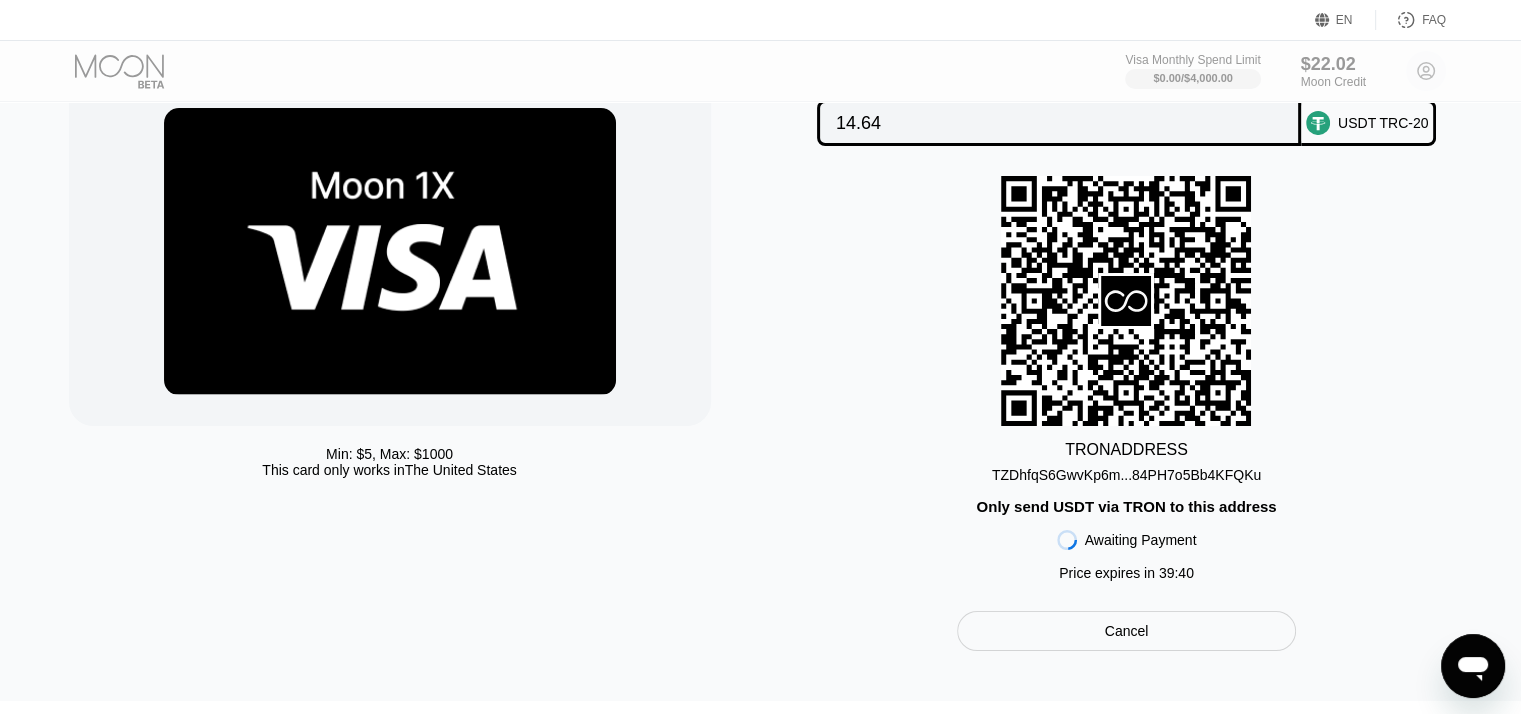 scroll, scrollTop: 100, scrollLeft: 0, axis: vertical 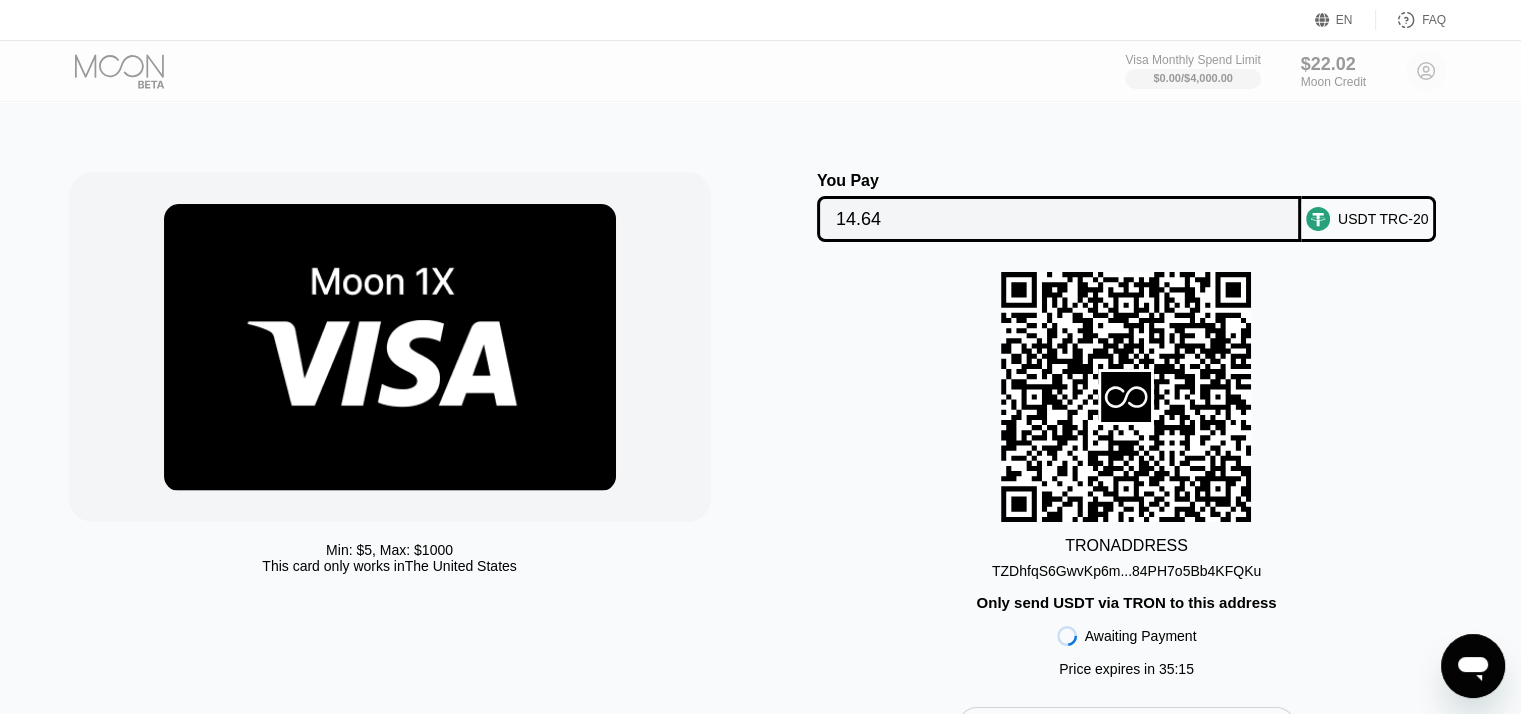 click on "TRON  ADDRESS TZDhfqS6GwvKp6m...84PH7o5Bb4KFQKu Only send USDT via TRON to this address Awaiting Payment Price expires in   35 : 15" at bounding box center [1127, 479] 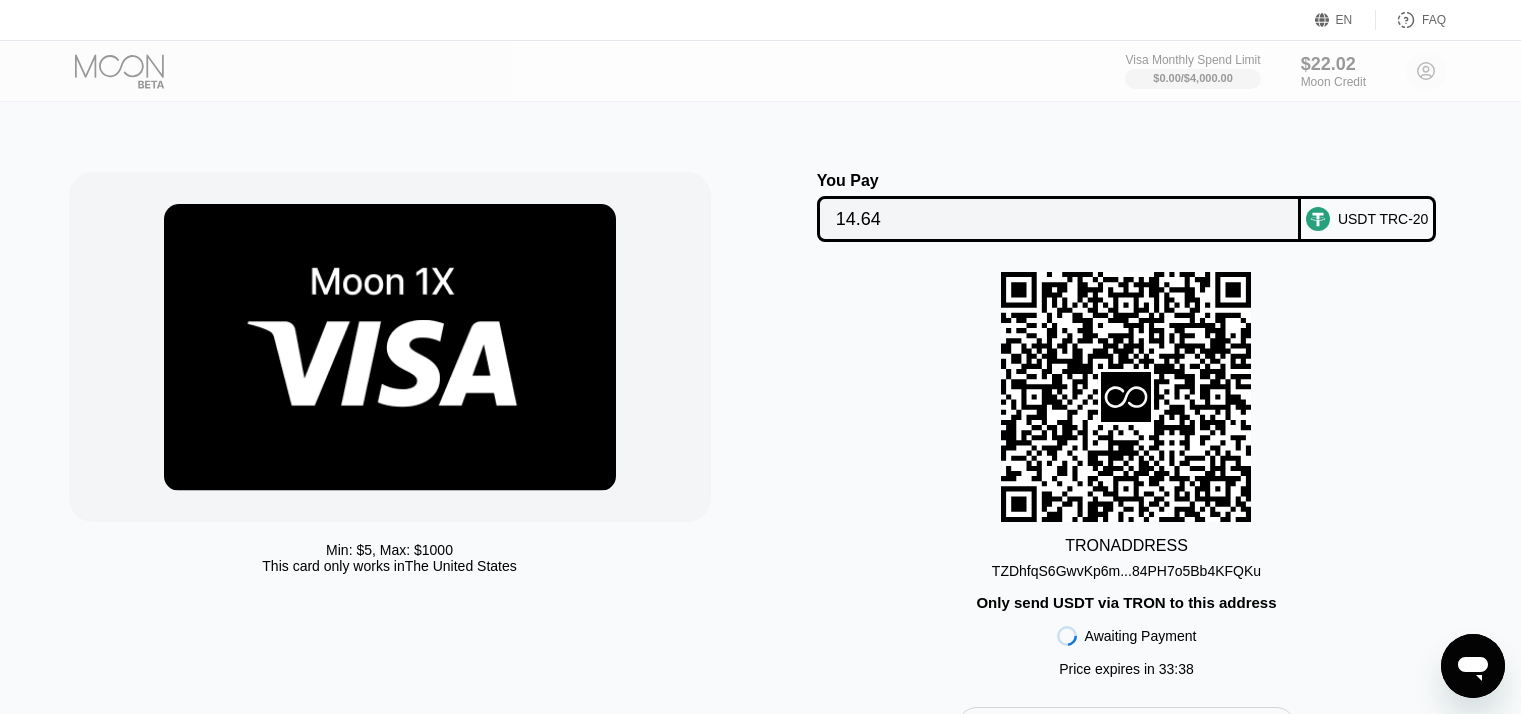 scroll, scrollTop: 0, scrollLeft: 0, axis: both 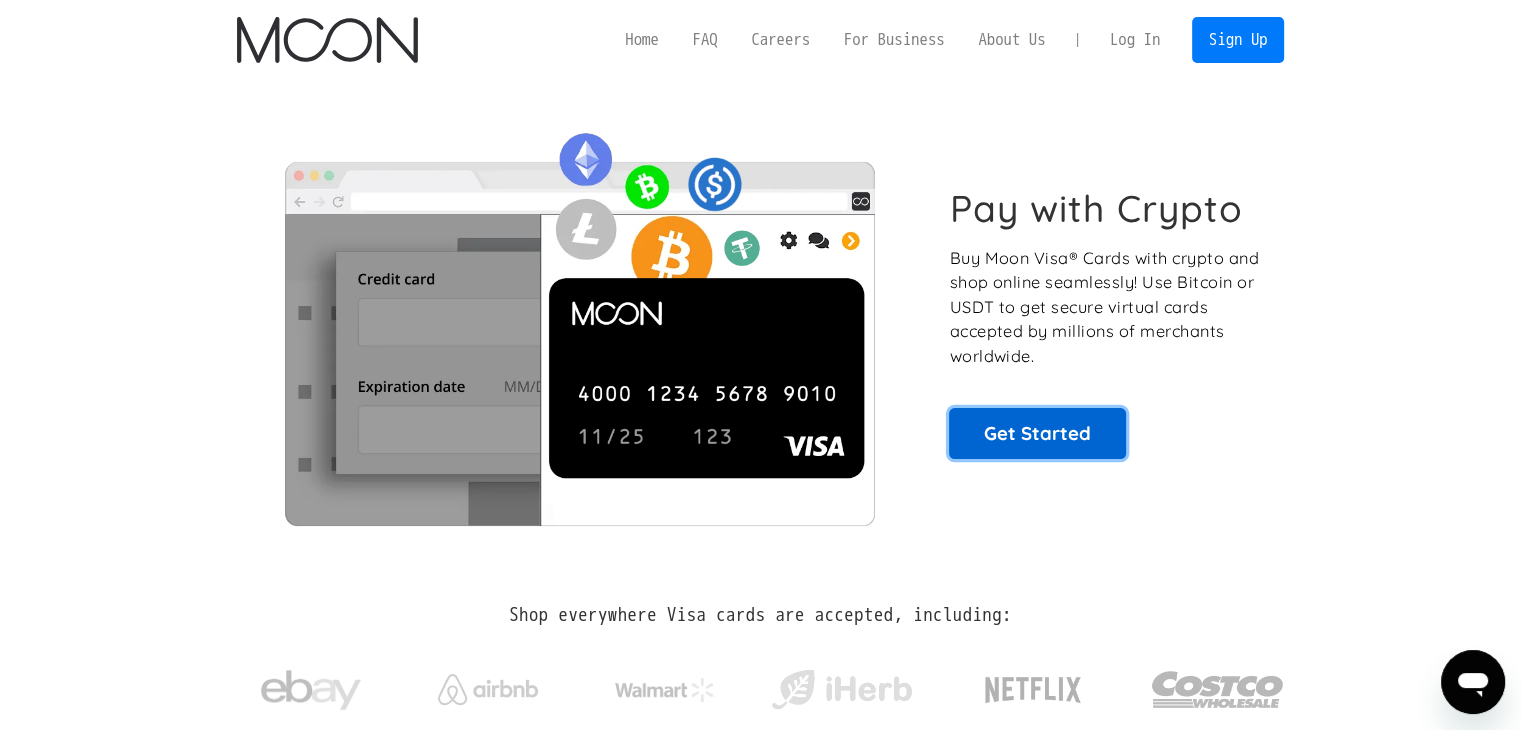 click on "Get Started" at bounding box center (1037, 433) 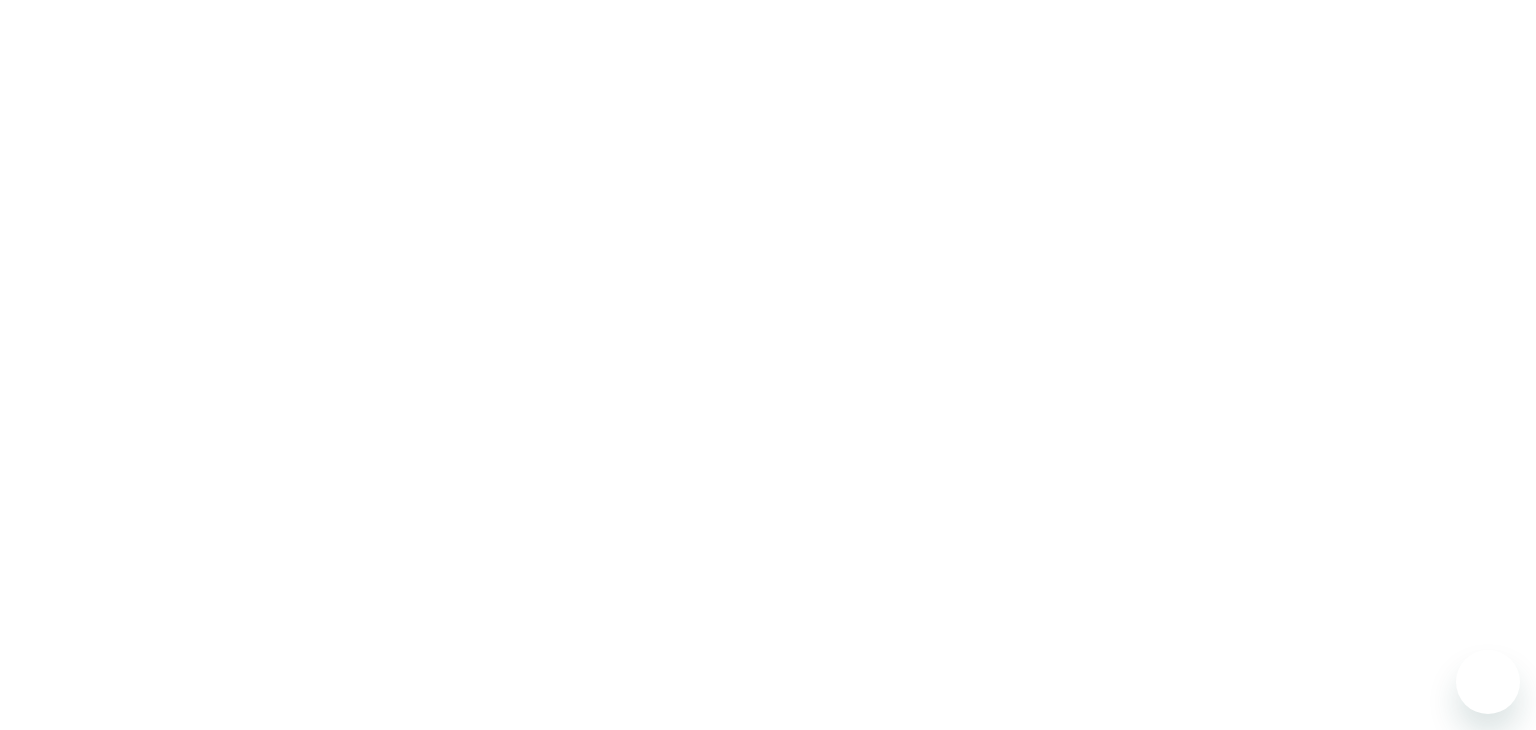 scroll, scrollTop: 0, scrollLeft: 0, axis: both 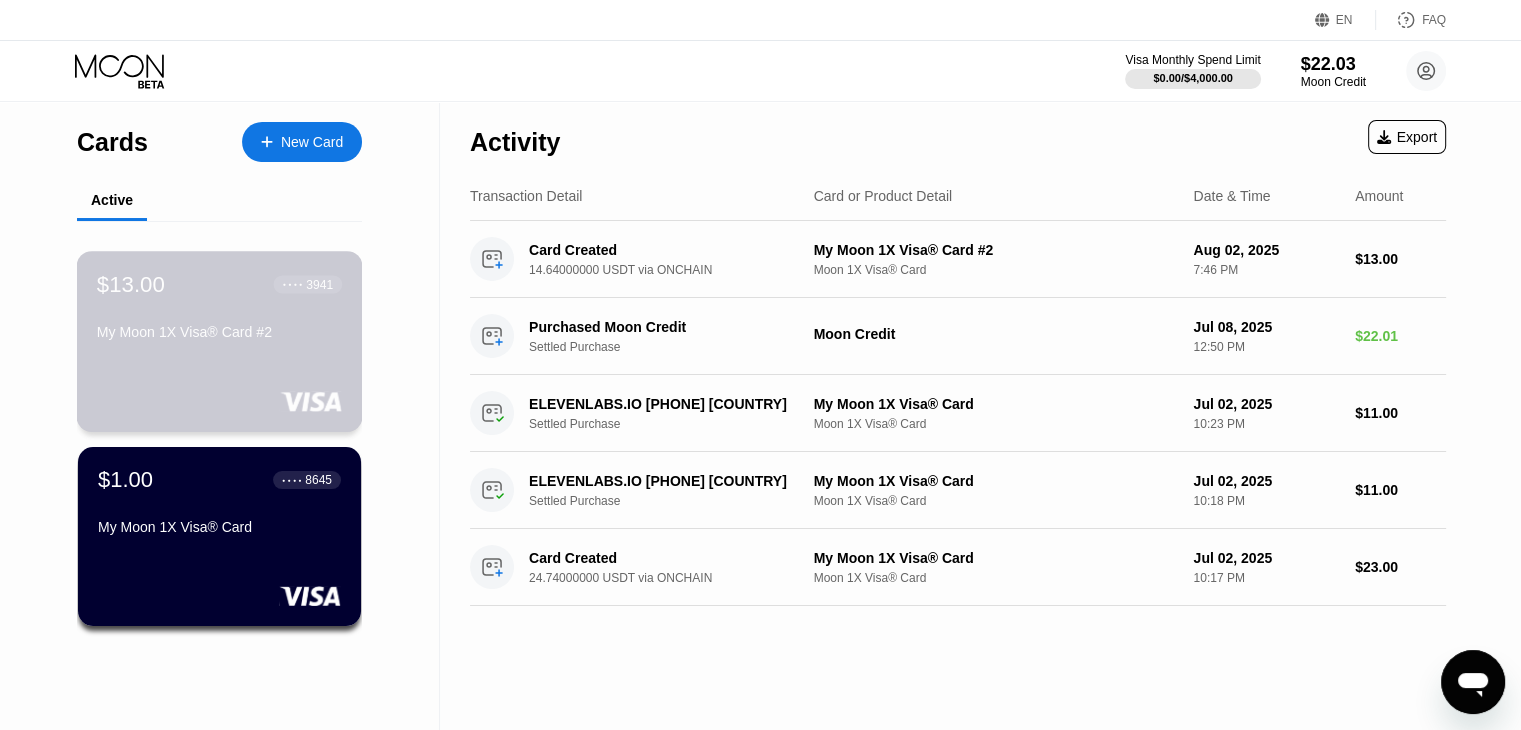 click on "My Moon 1X Visa® Card #2" at bounding box center [219, 332] 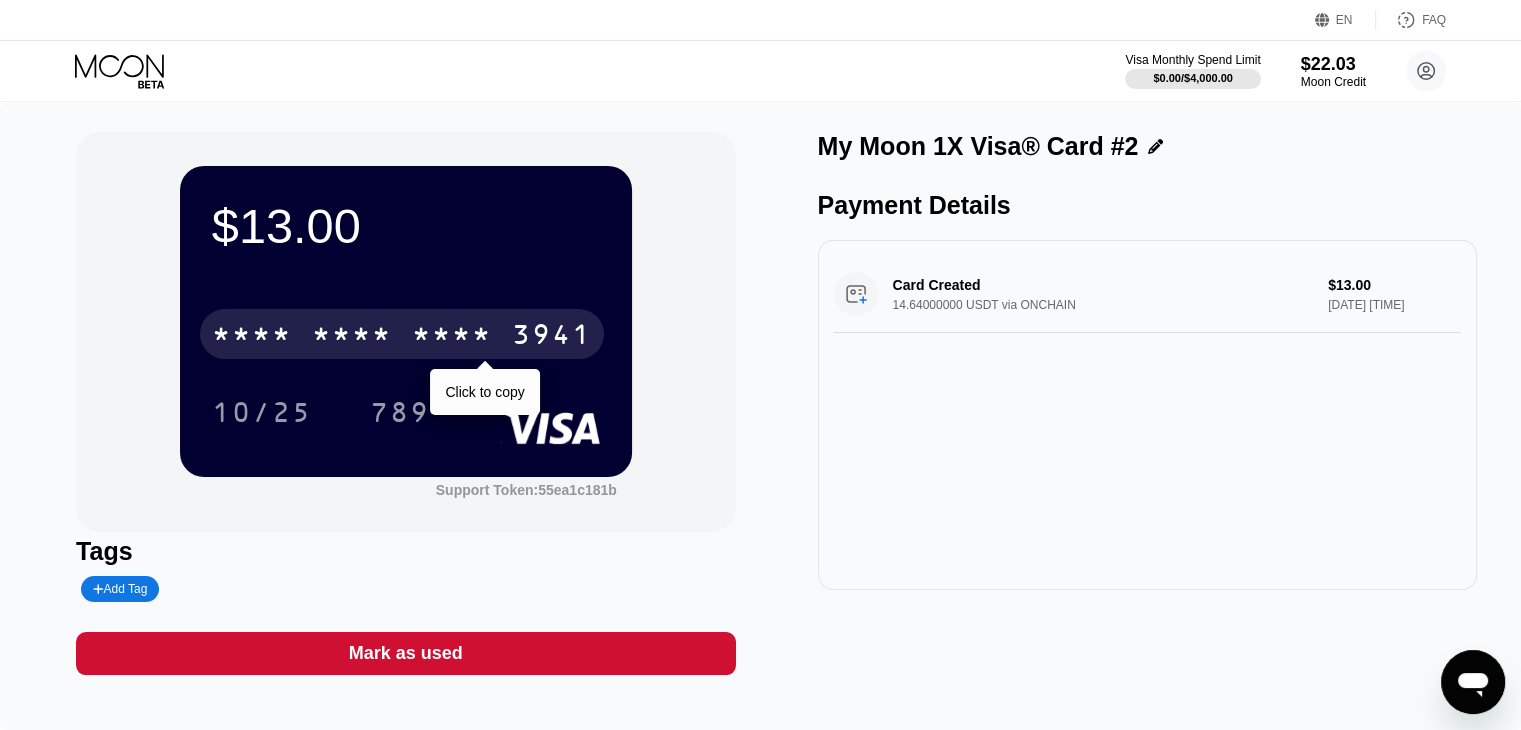 click on "3941" at bounding box center [552, 337] 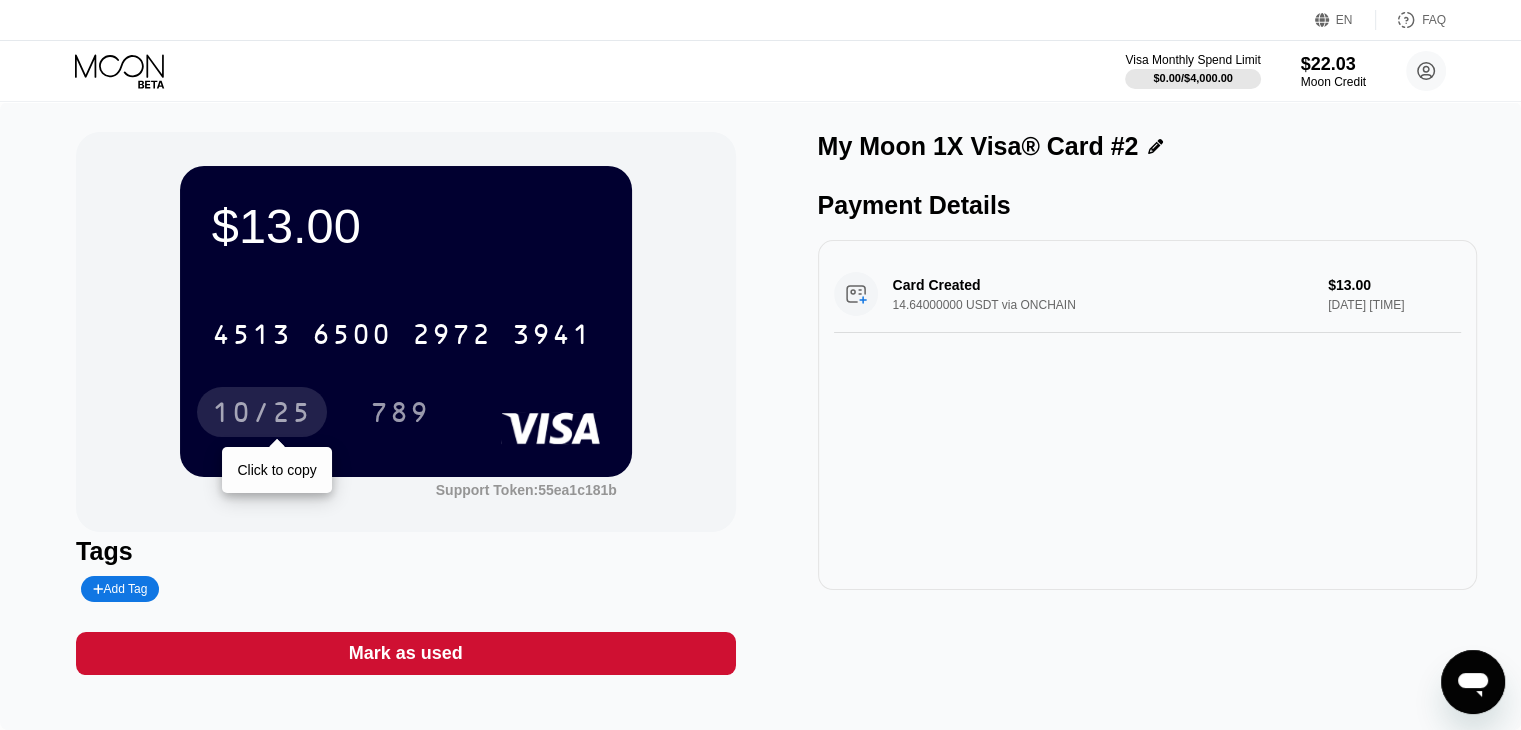 click on "10/25" at bounding box center [262, 415] 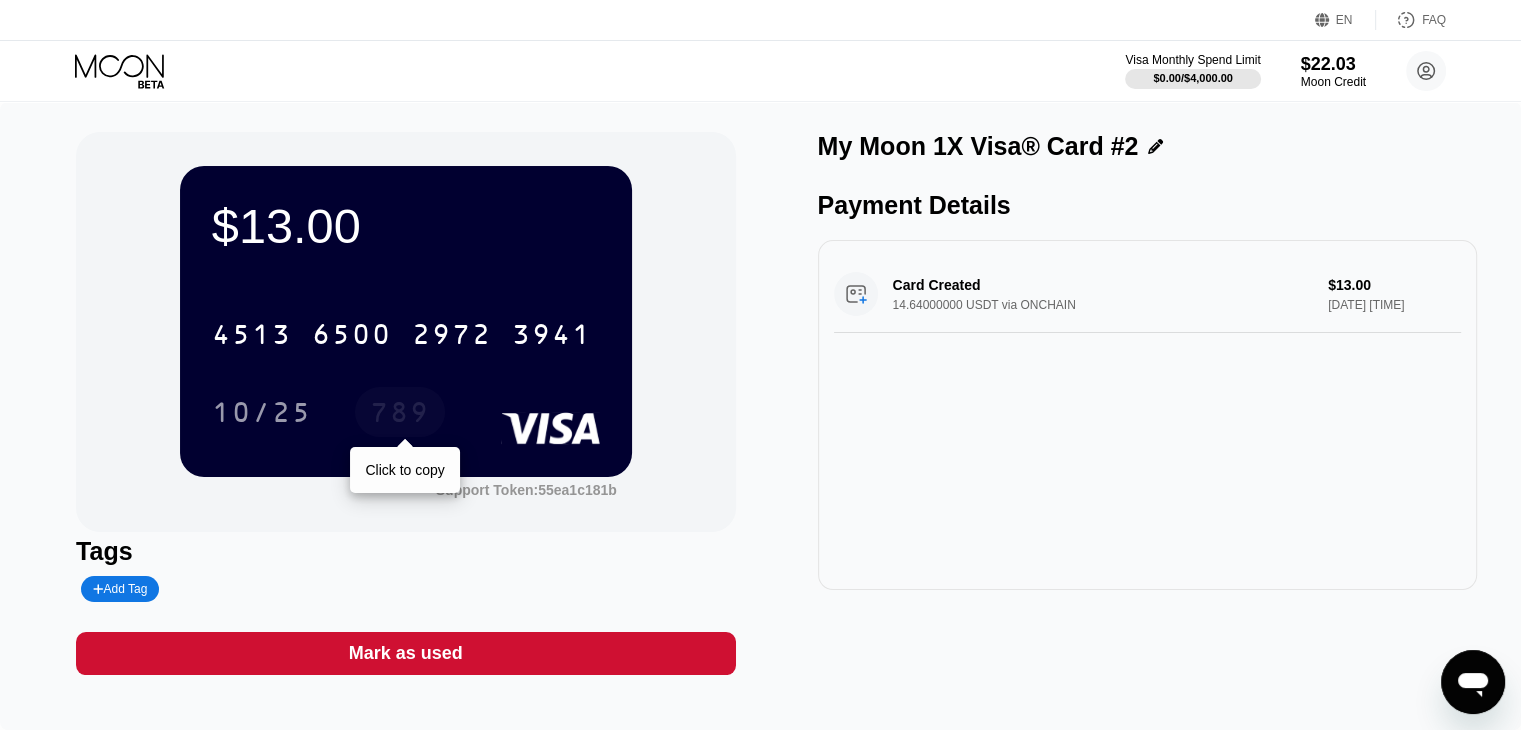 click on "789" at bounding box center [400, 415] 